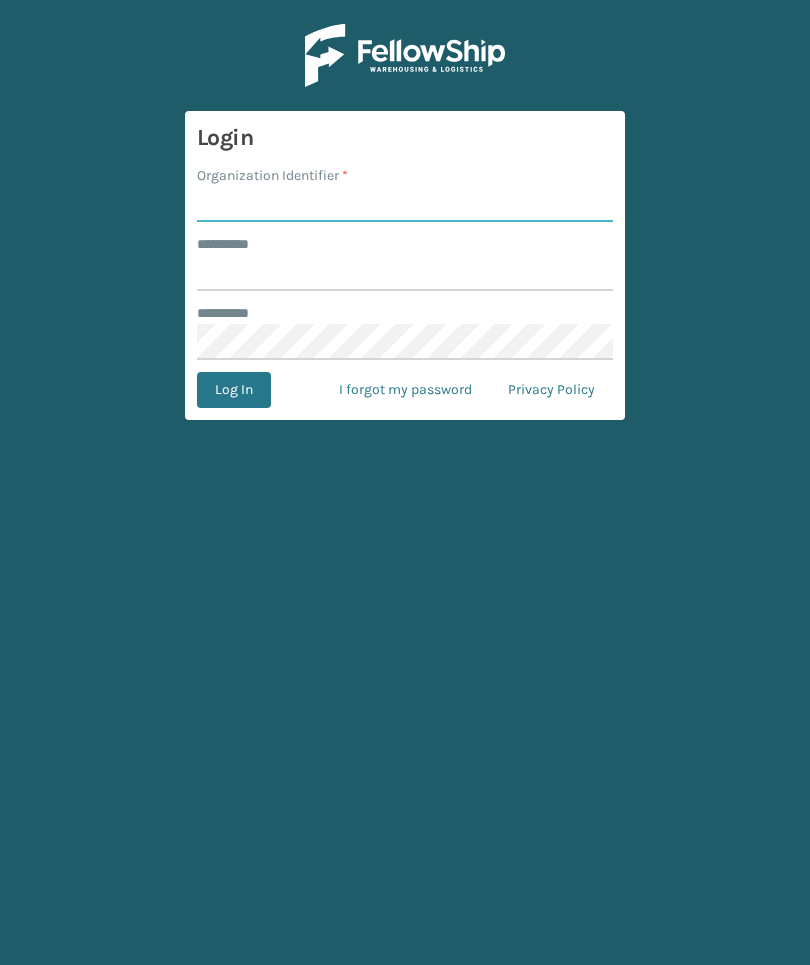 scroll, scrollTop: 0, scrollLeft: 0, axis: both 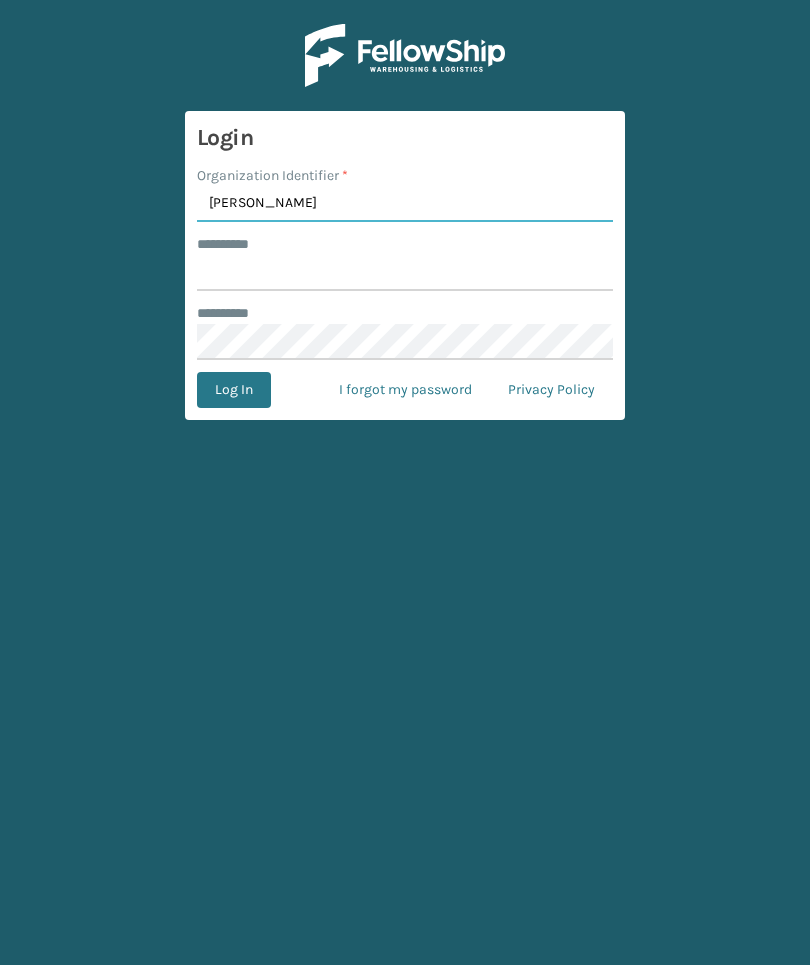 type on "[PERSON_NAME]" 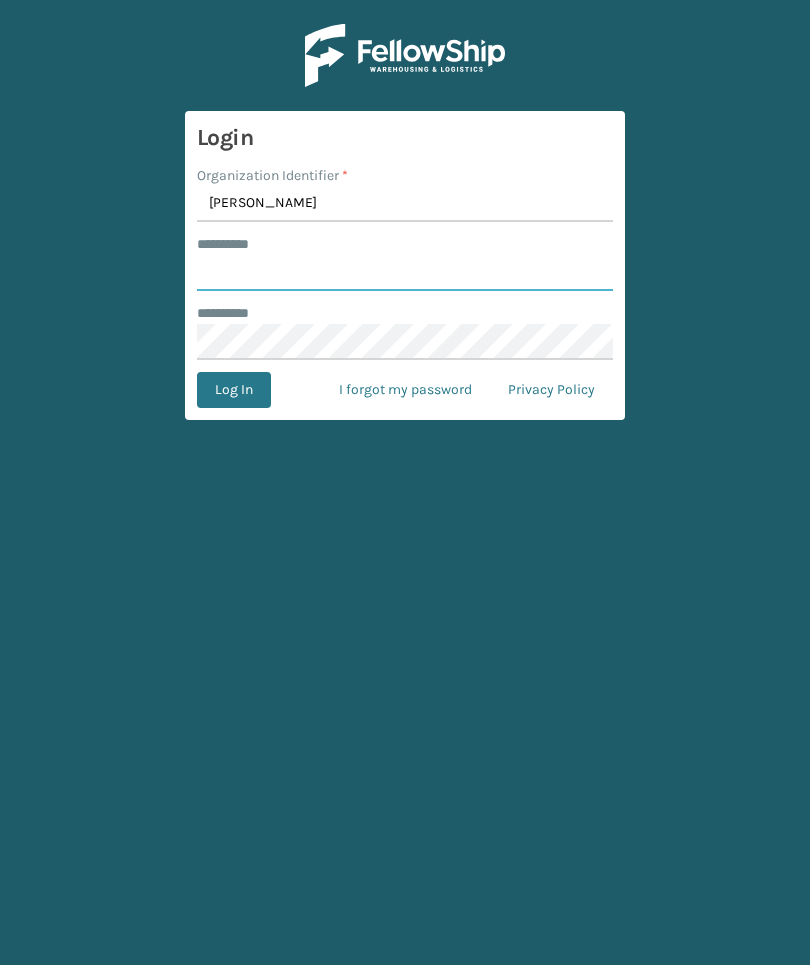 click on "********   *" at bounding box center [405, 273] 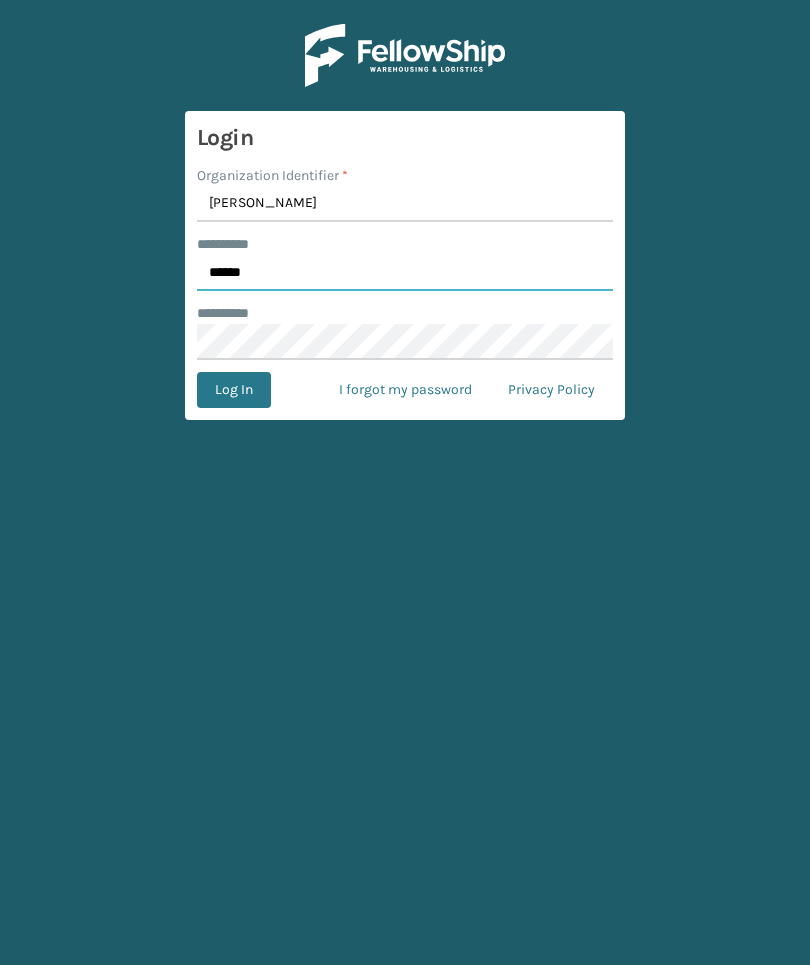 type on "******" 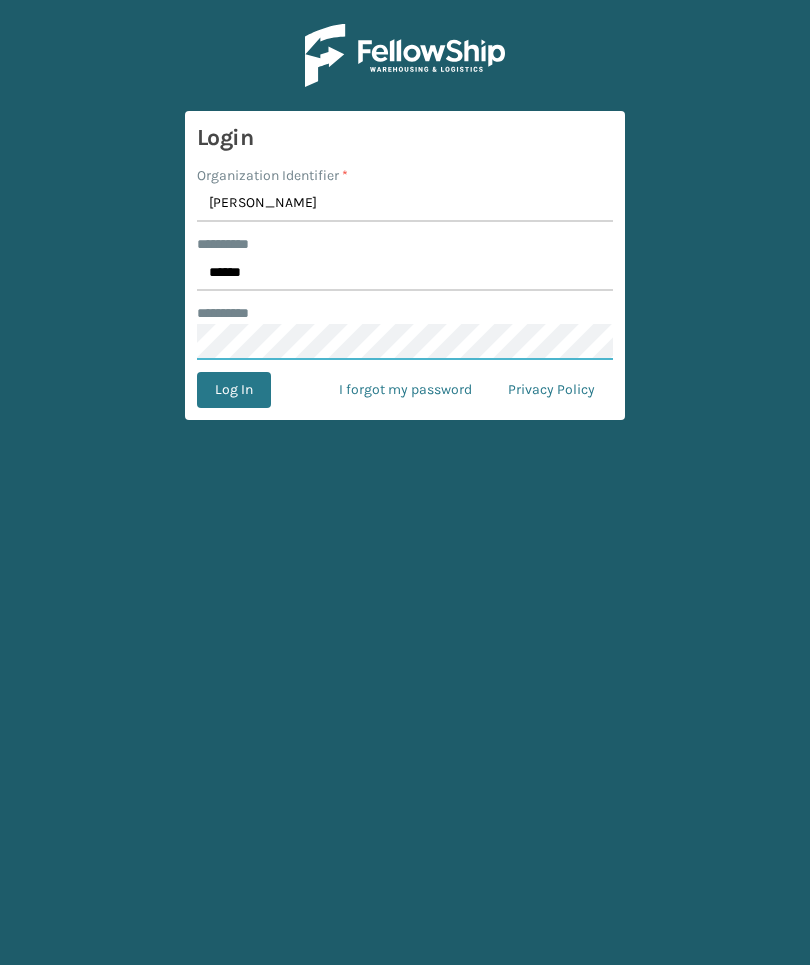 click on "Log In" at bounding box center [234, 390] 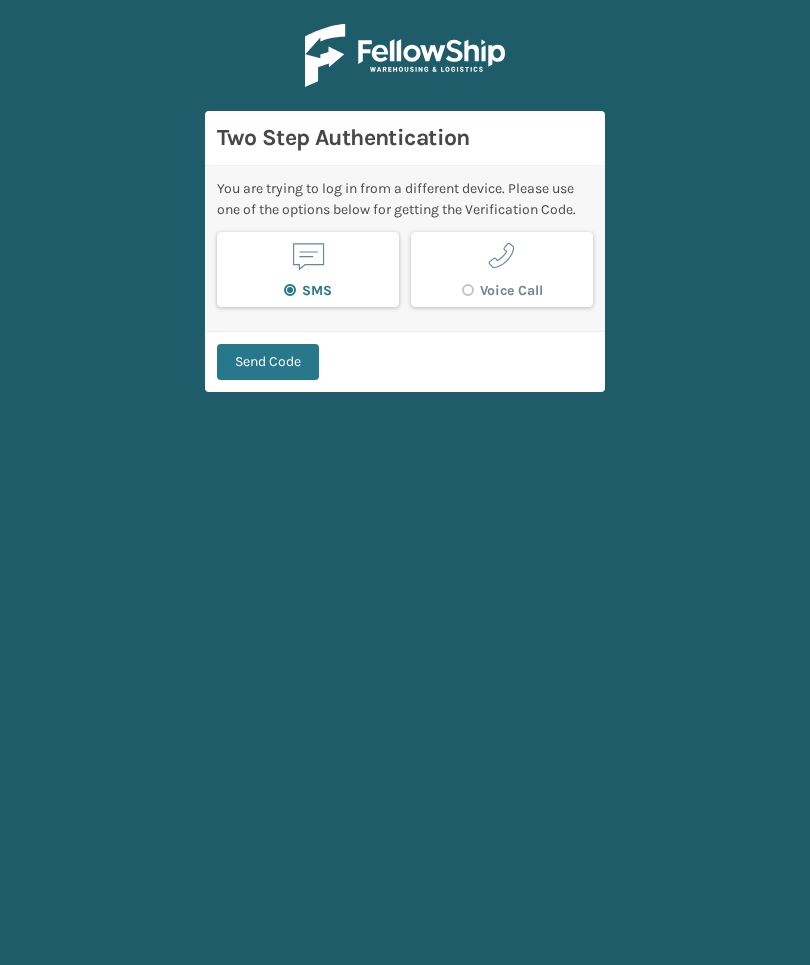 click on "Send Code" at bounding box center (268, 362) 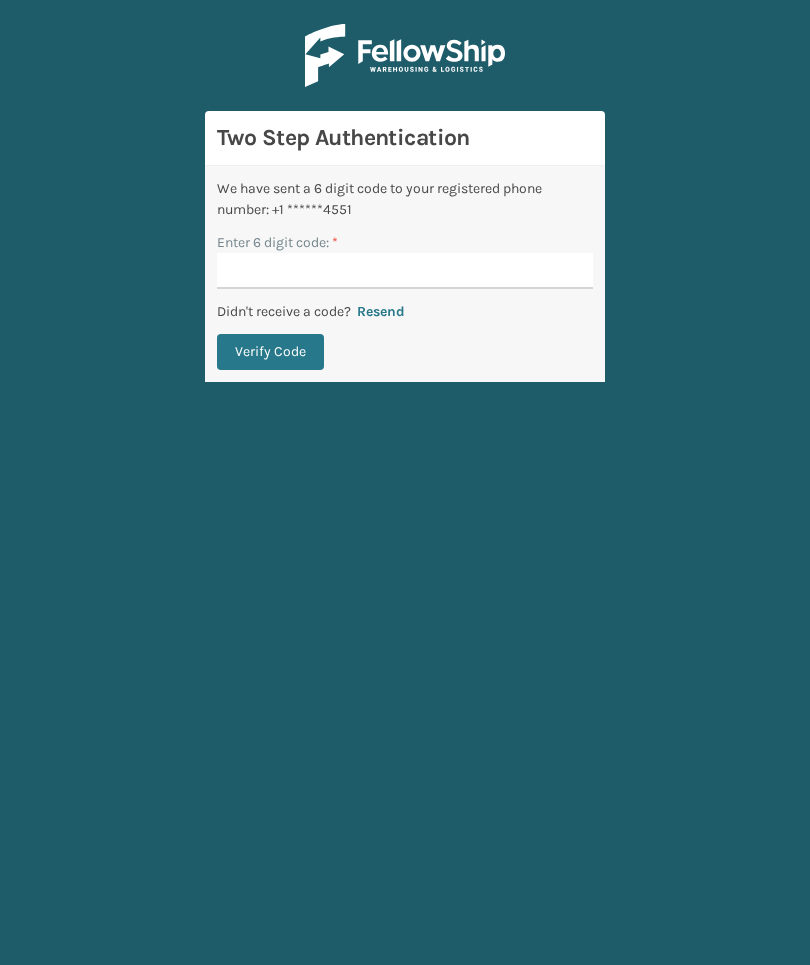 click on "Enter 6 digit code:    *" at bounding box center (405, 271) 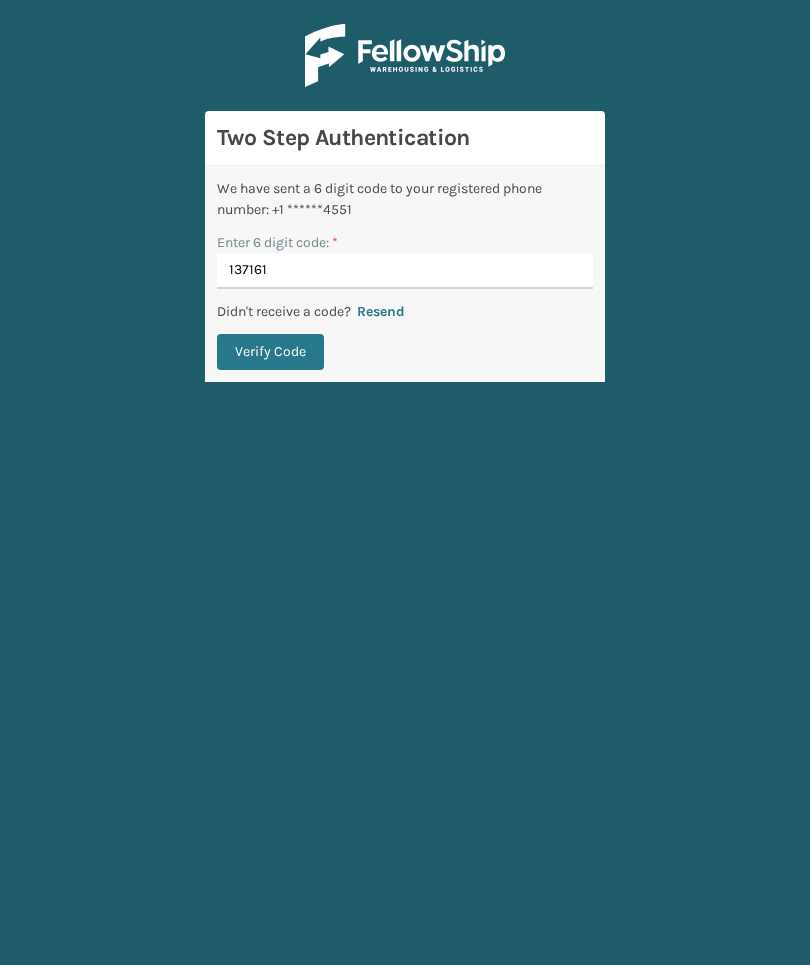 type on "137161" 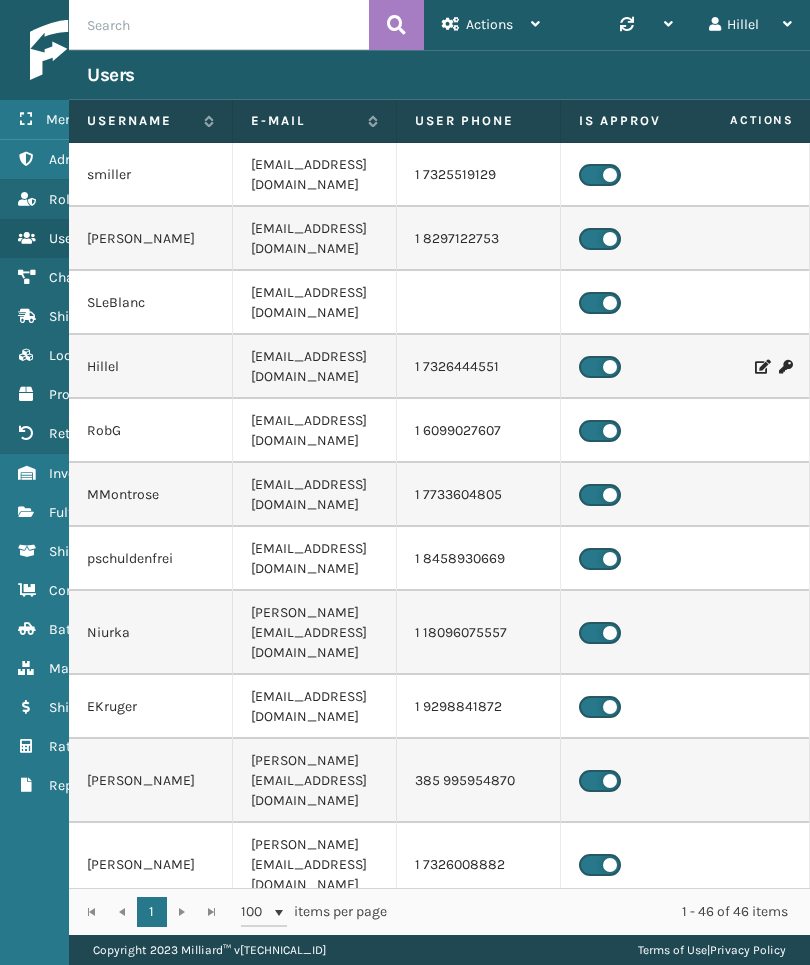 click at bounding box center [26, 512] 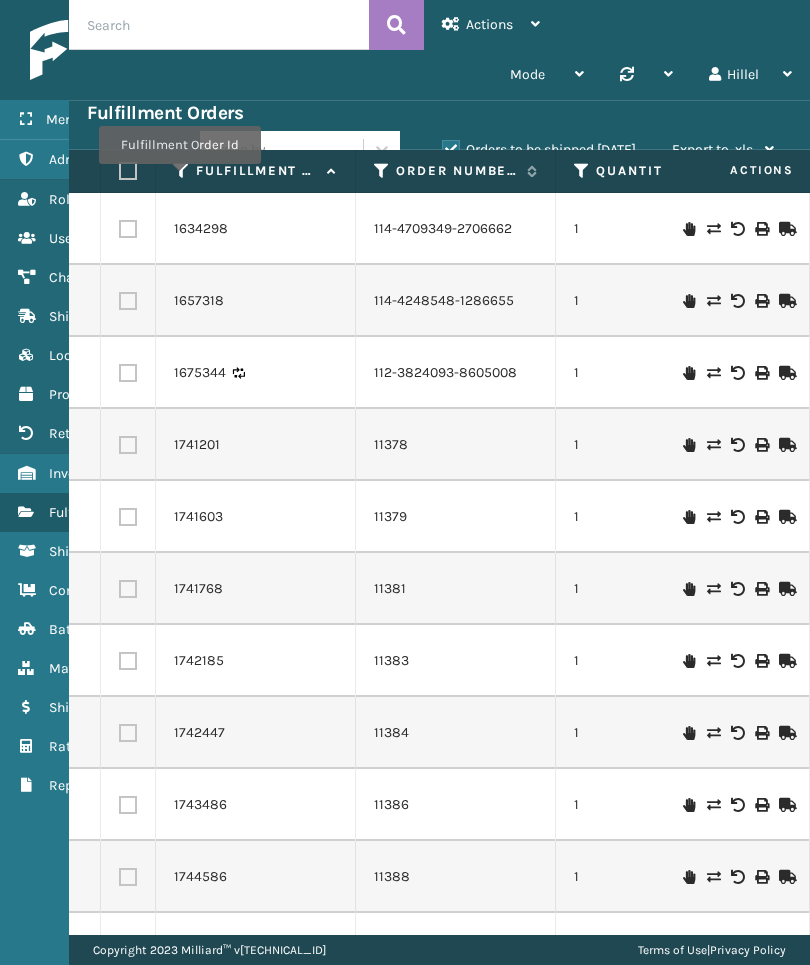 click at bounding box center (182, 171) 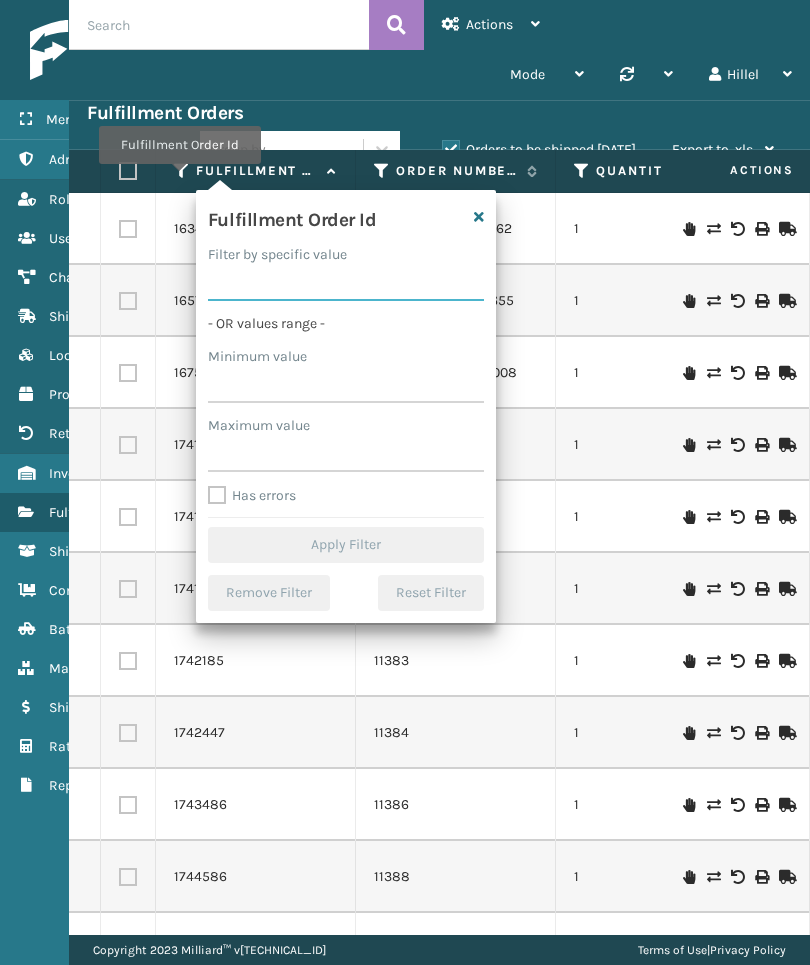 click on "Filter by specific value" at bounding box center [346, 283] 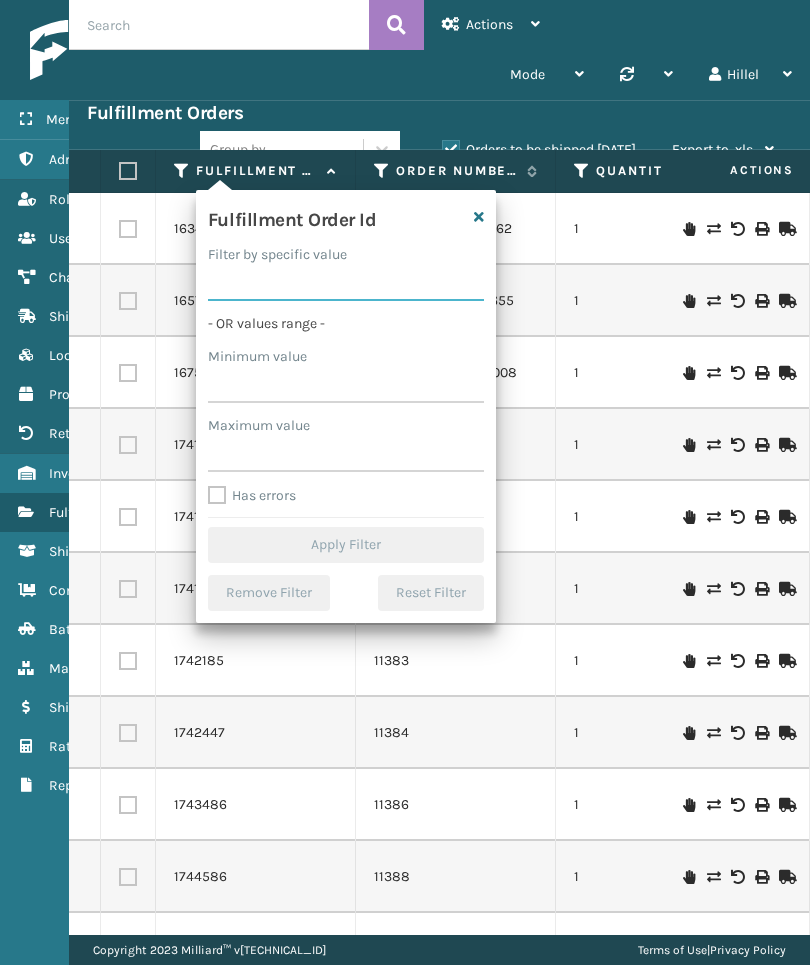 click on "Filter by specific value" at bounding box center (346, 283) 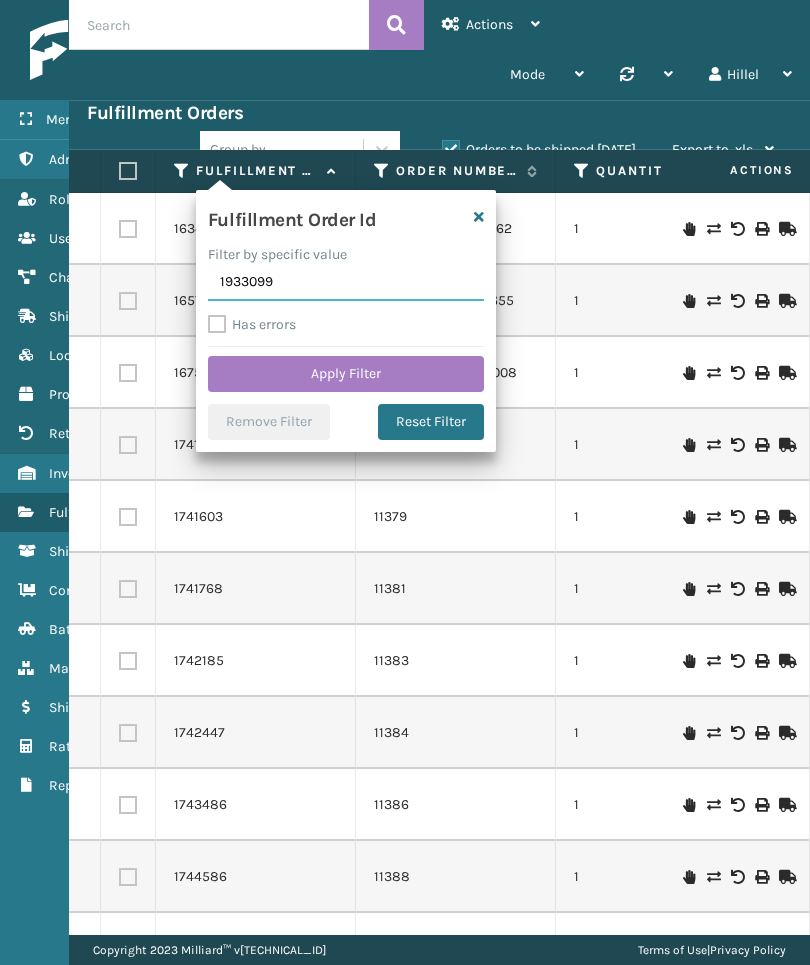 type on "1933099" 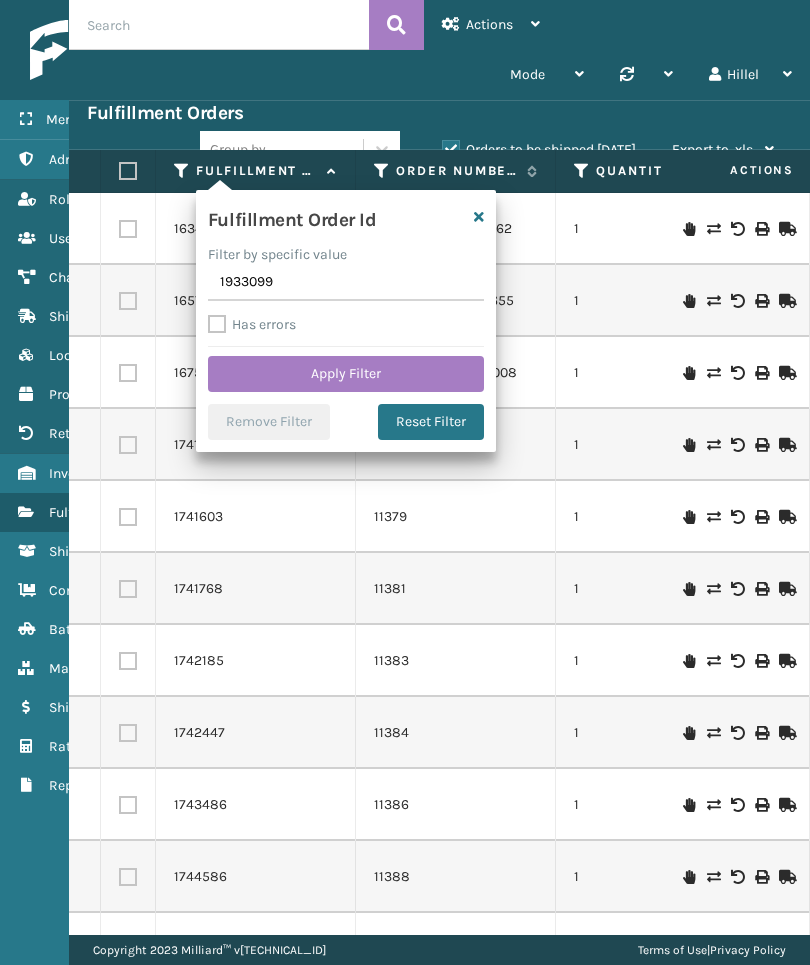 click on "Apply Filter" at bounding box center (346, 374) 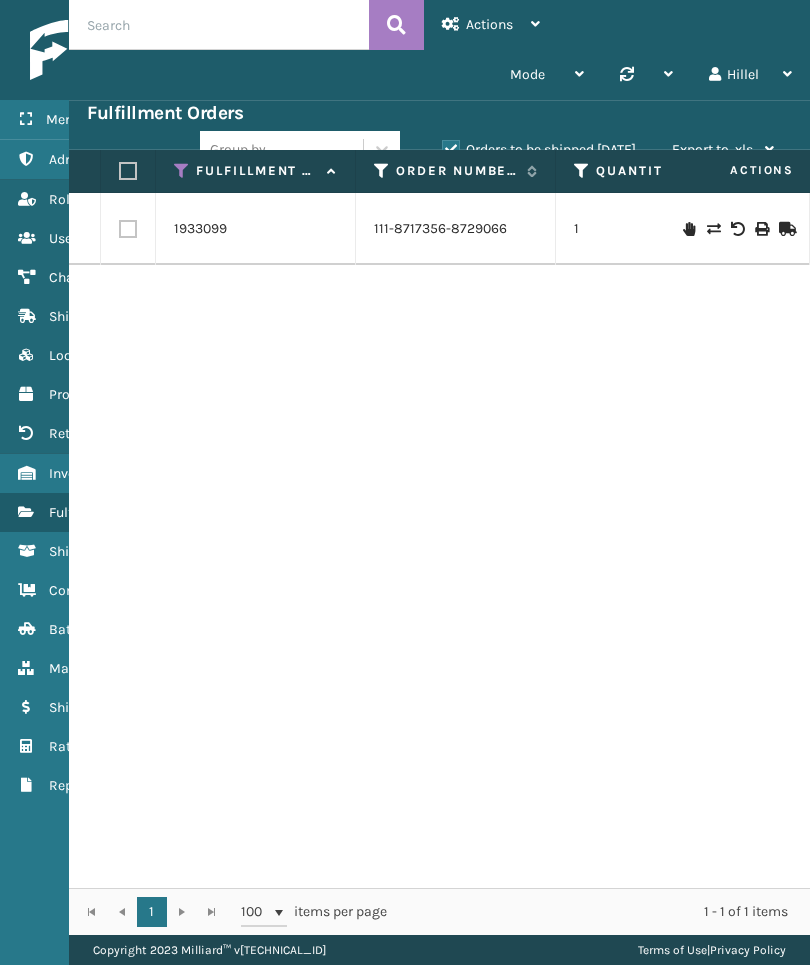 scroll, scrollTop: 0, scrollLeft: 348, axis: horizontal 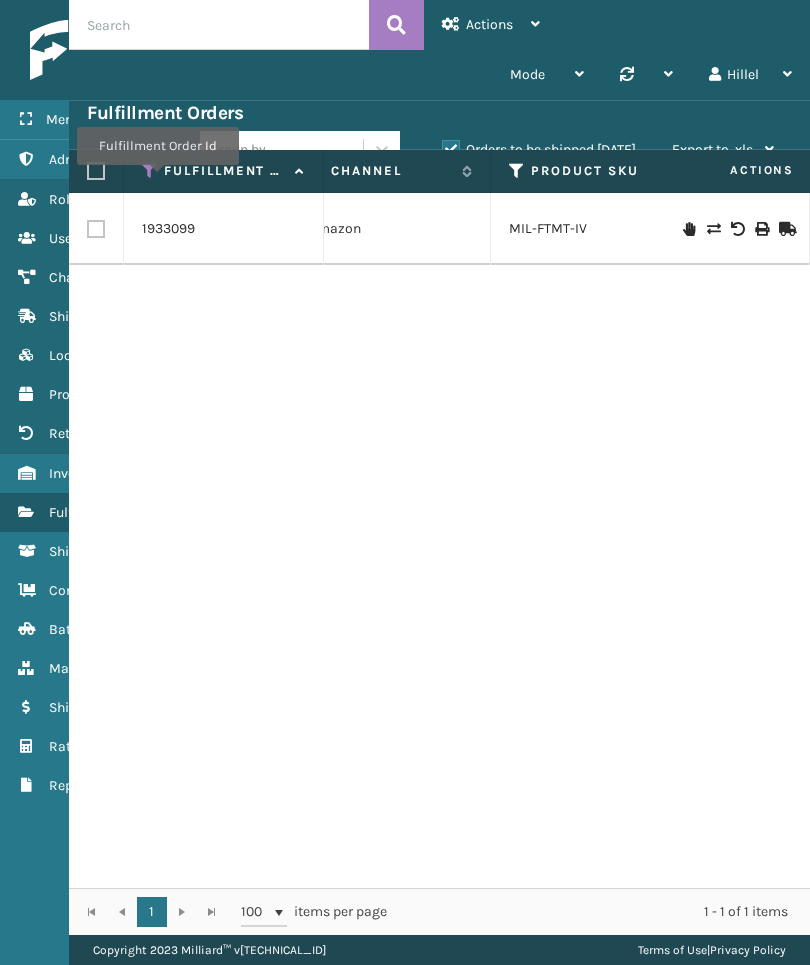 click at bounding box center [150, 171] 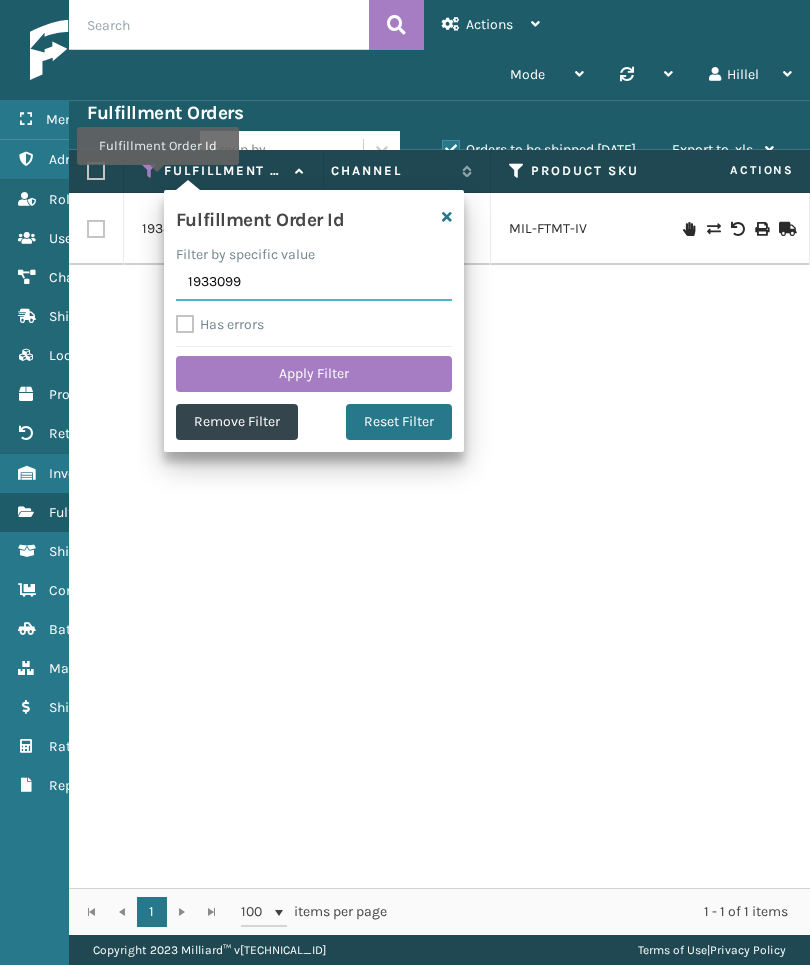 click on "1933099" at bounding box center [314, 283] 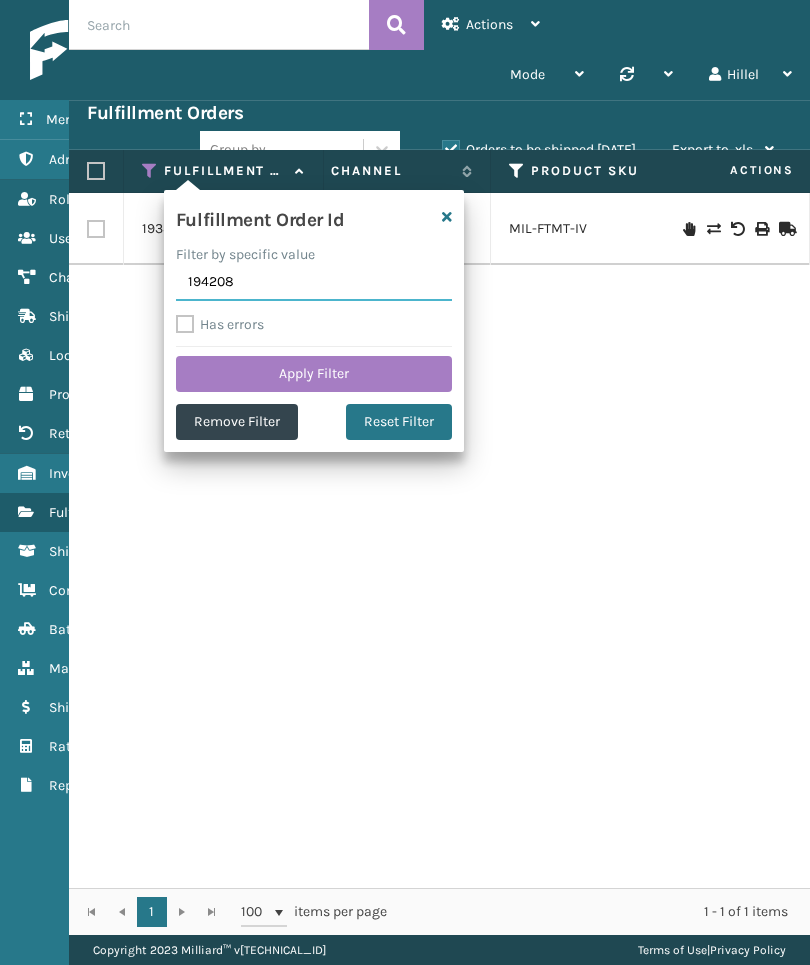 type on "1942086" 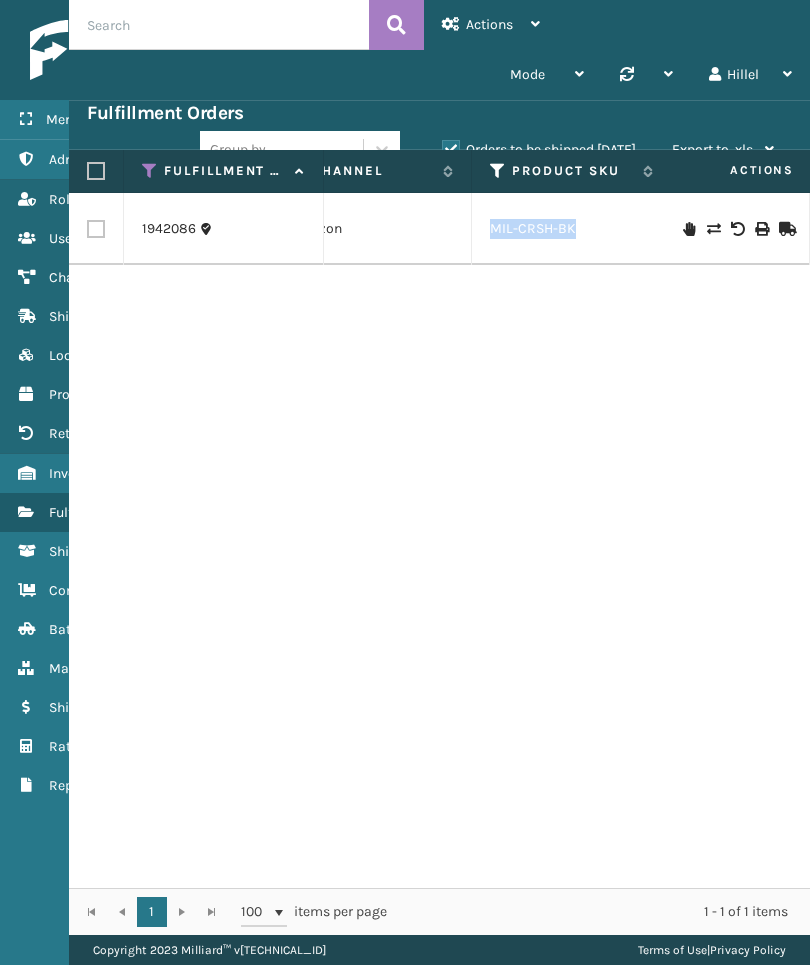 copy on "MIL-CRSH-BK" 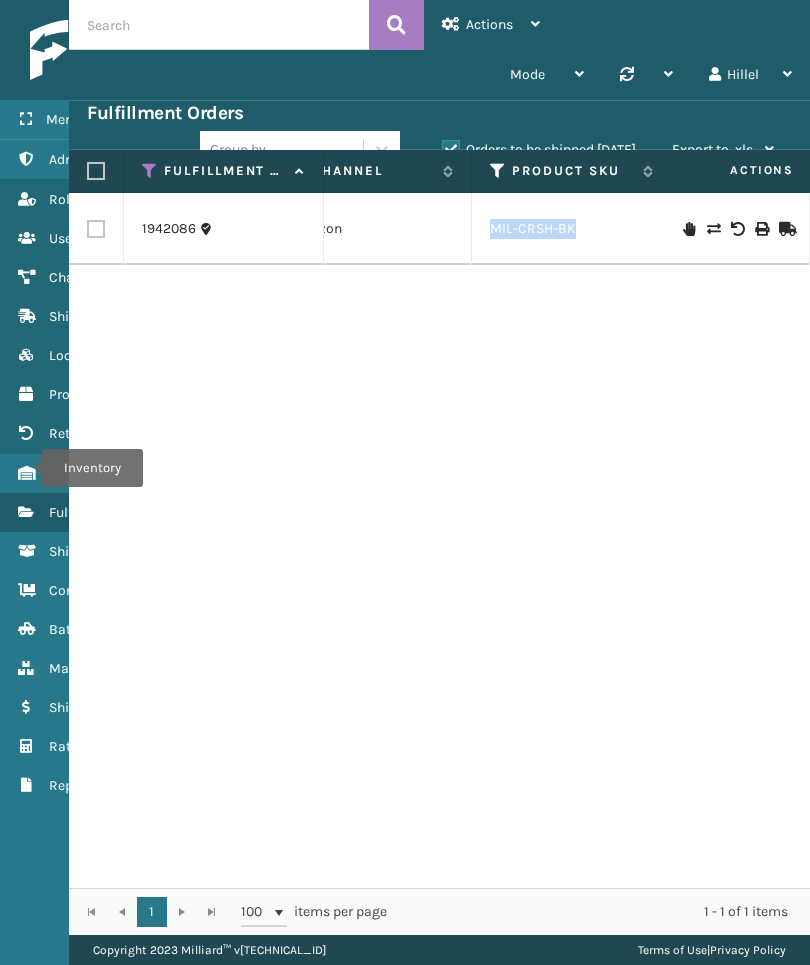click on "Inventory" at bounding box center [26, 473] 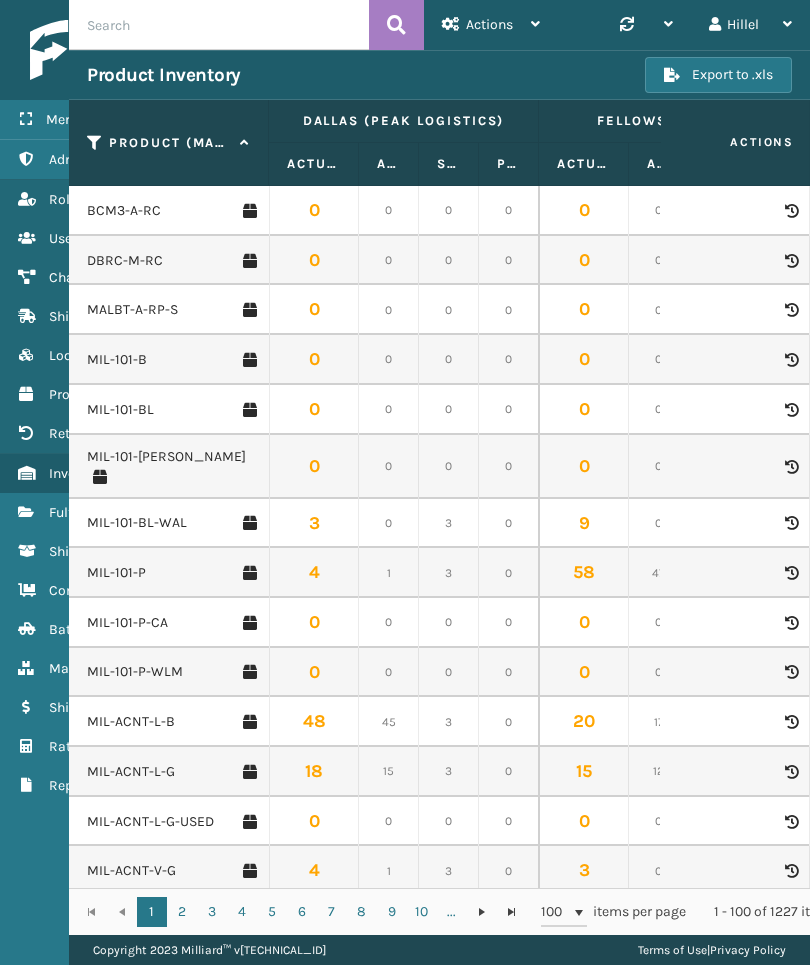 click at bounding box center [219, 25] 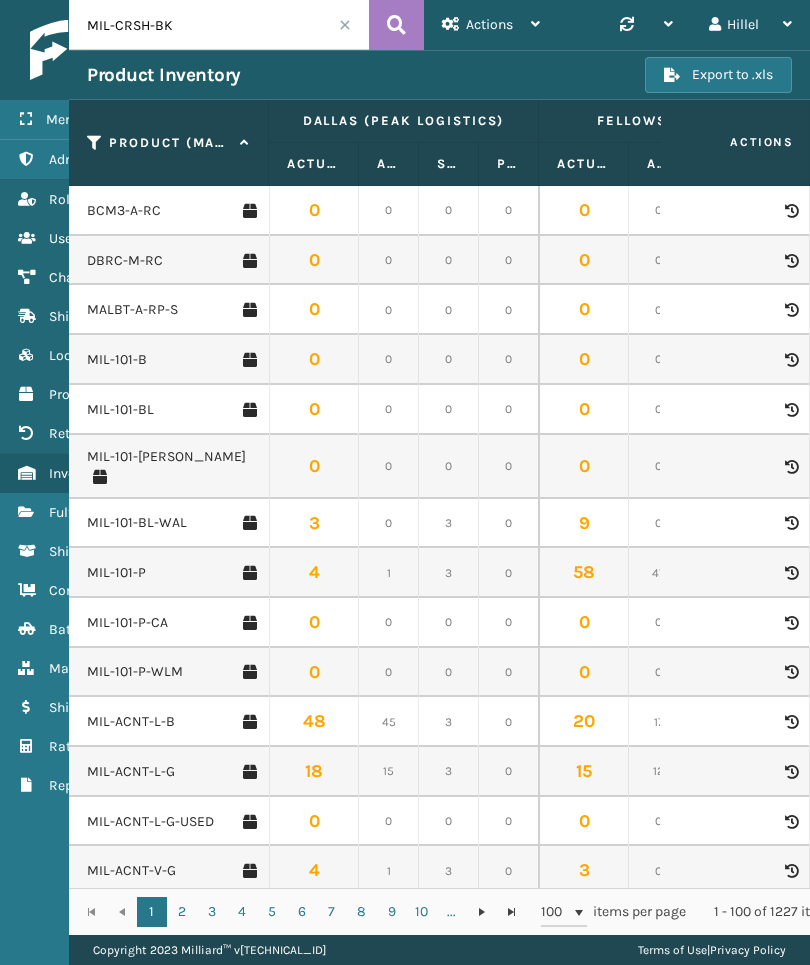 type on "MIL-CRSH-BK" 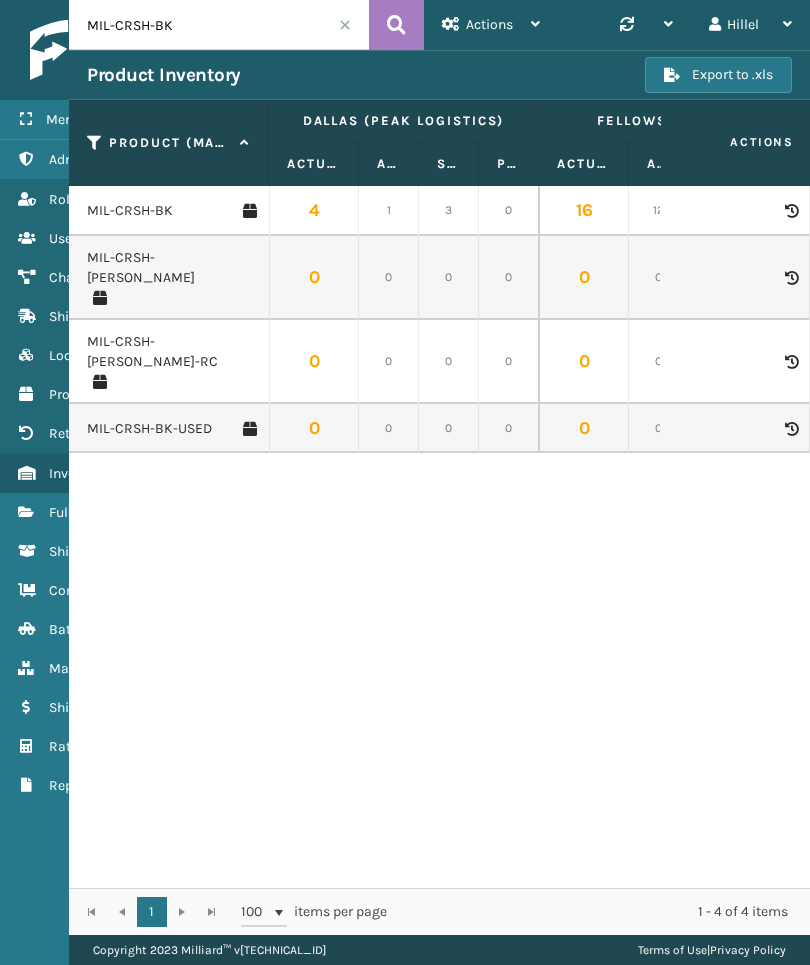 click on "MIL-CRSH-BK" at bounding box center [130, 211] 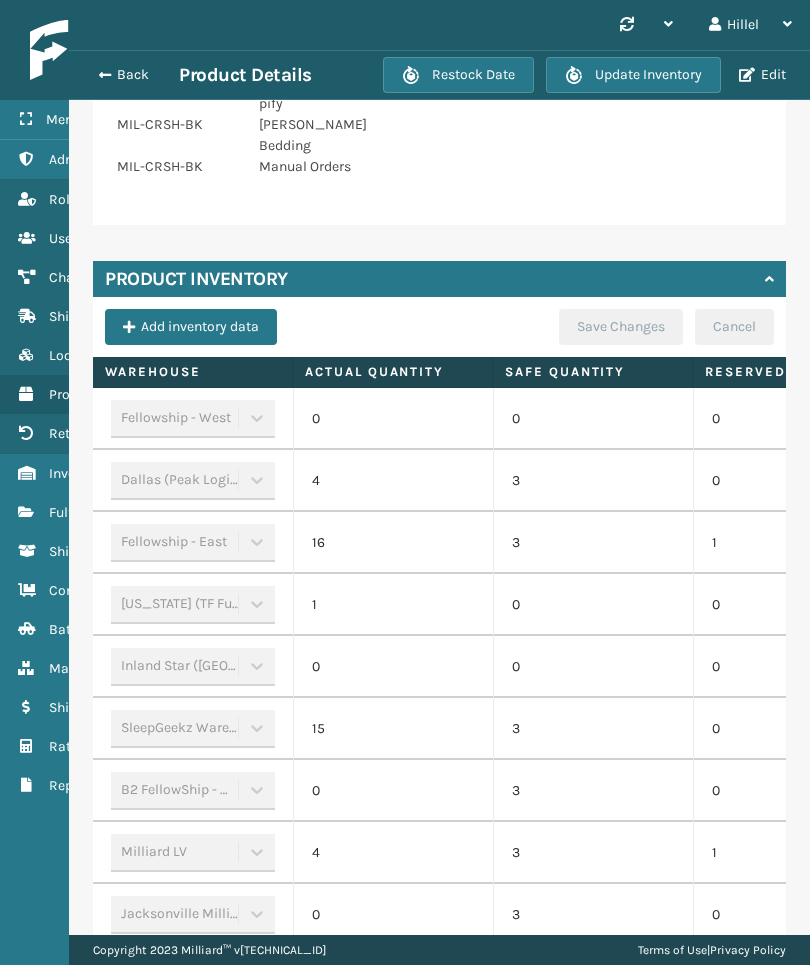 scroll, scrollTop: 795, scrollLeft: 0, axis: vertical 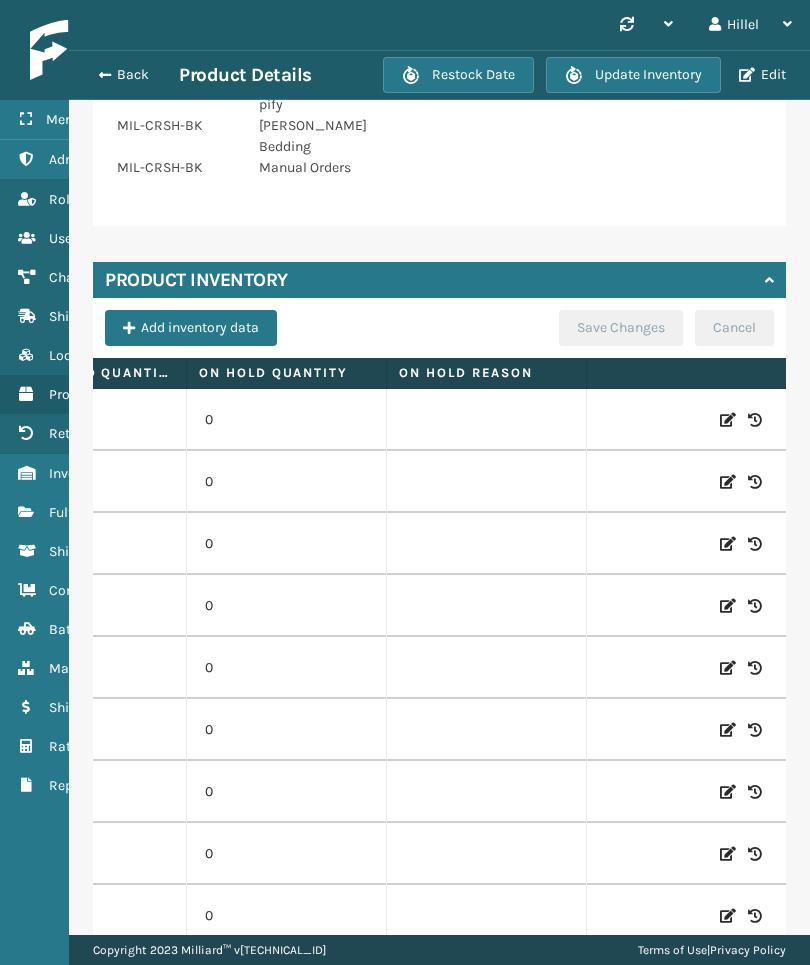 click at bounding box center (686, 482) 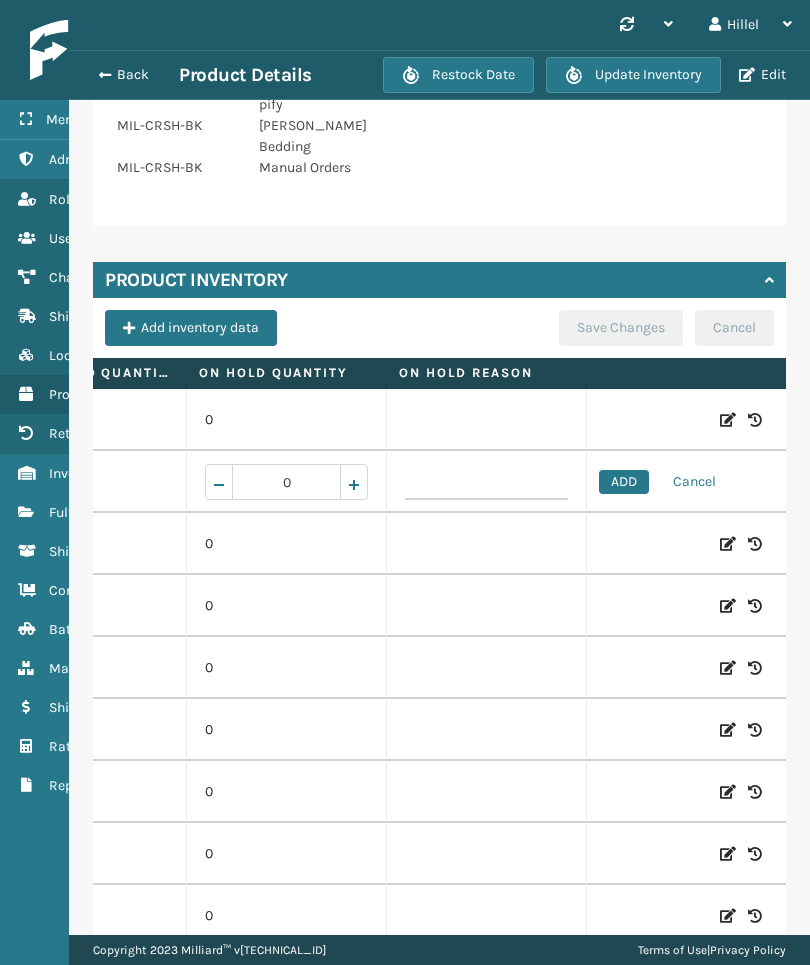 click at bounding box center (728, 544) 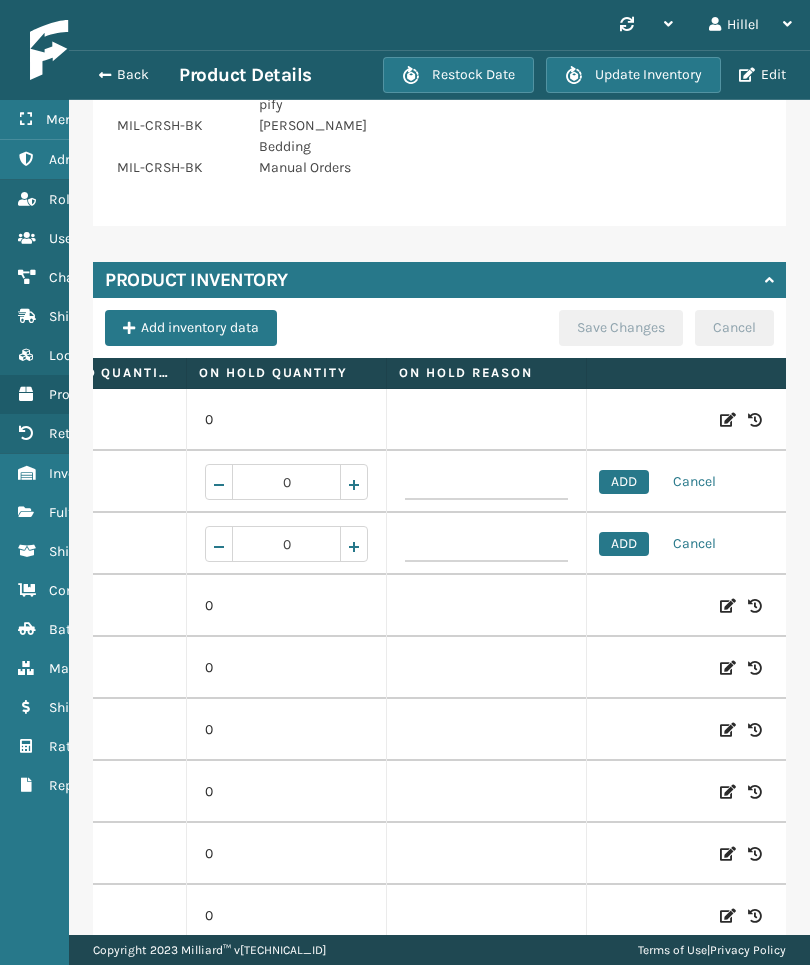 scroll, scrollTop: 0, scrollLeft: 724, axis: horizontal 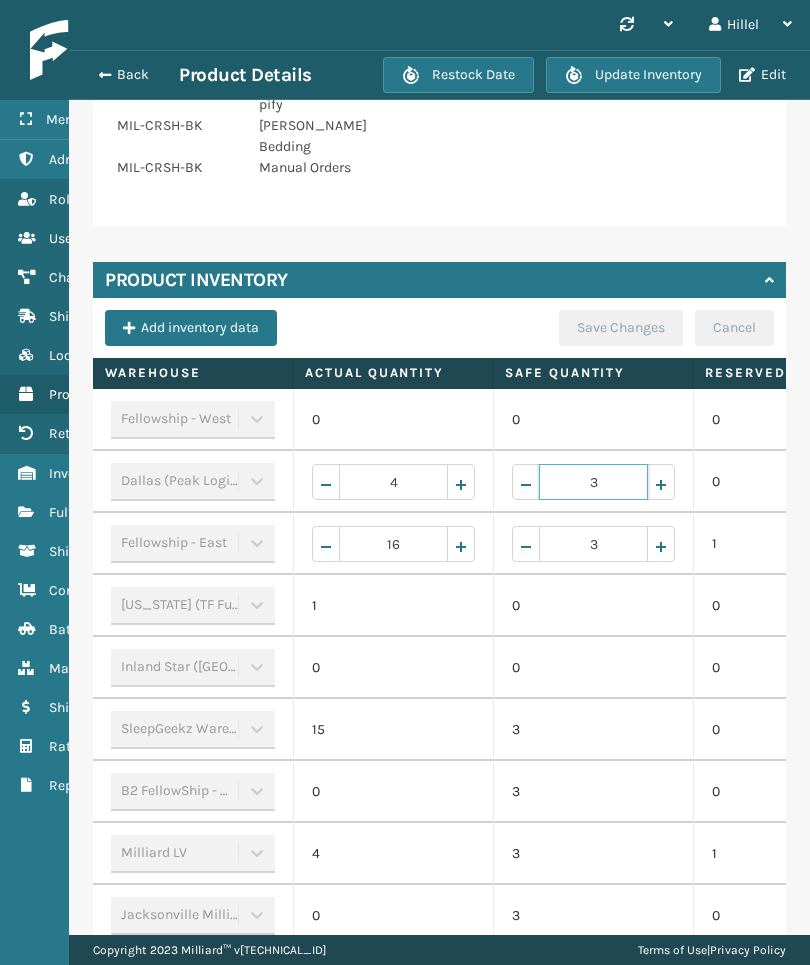 click on "3" at bounding box center (593, 482) 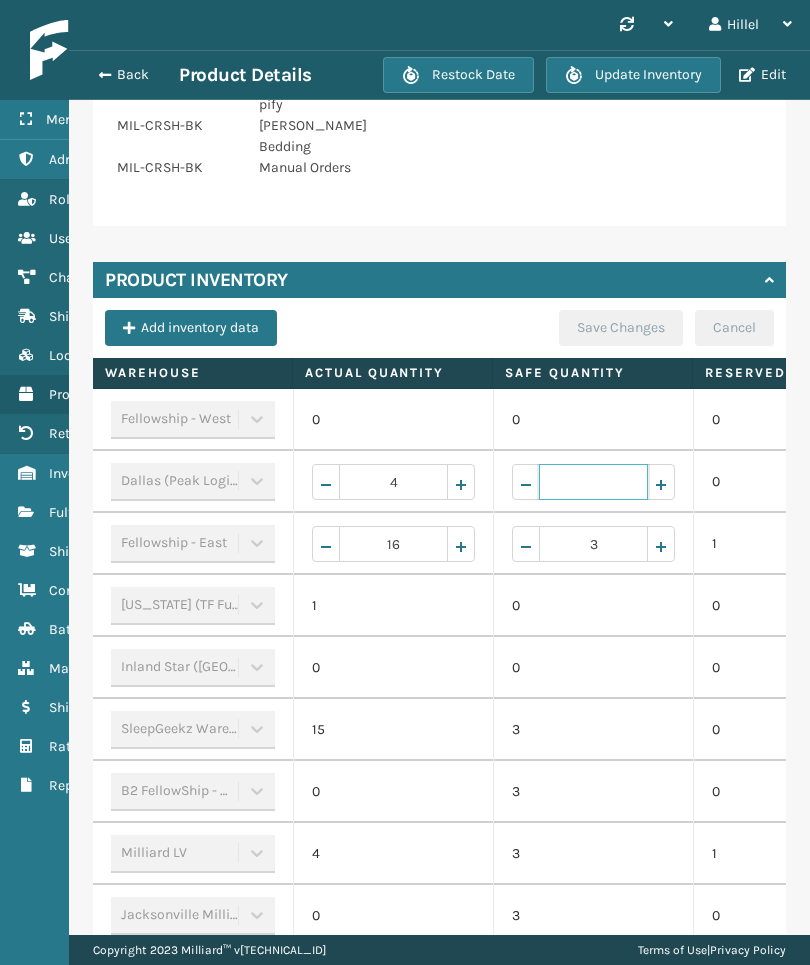 type on "4" 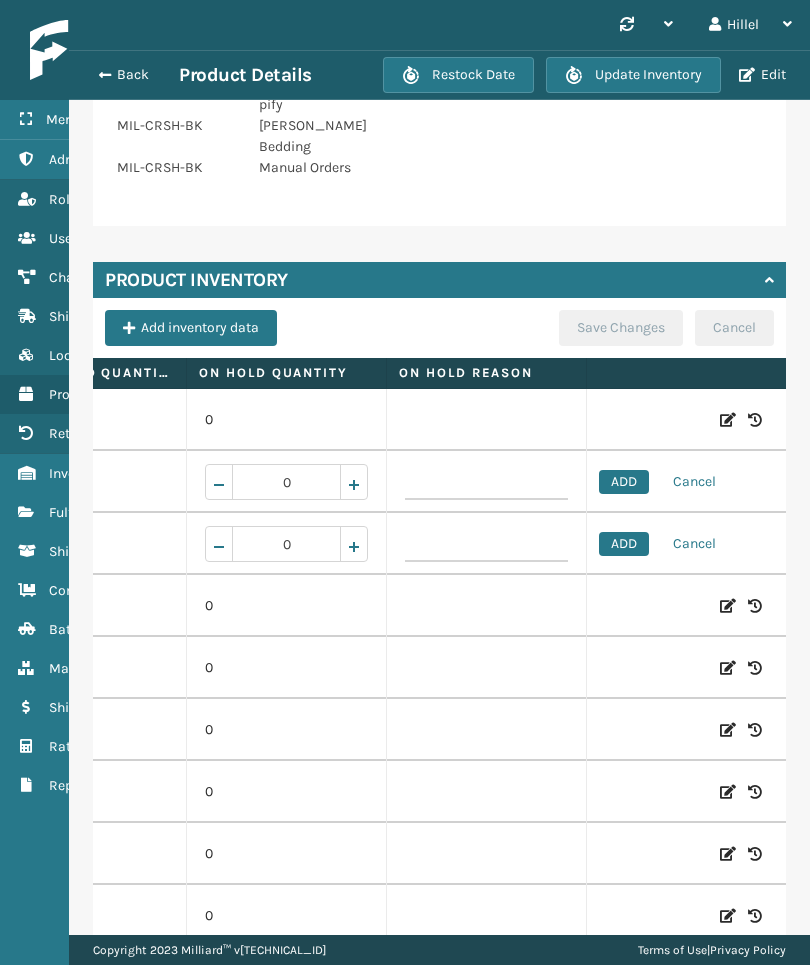 click on "ADD" at bounding box center (624, 482) 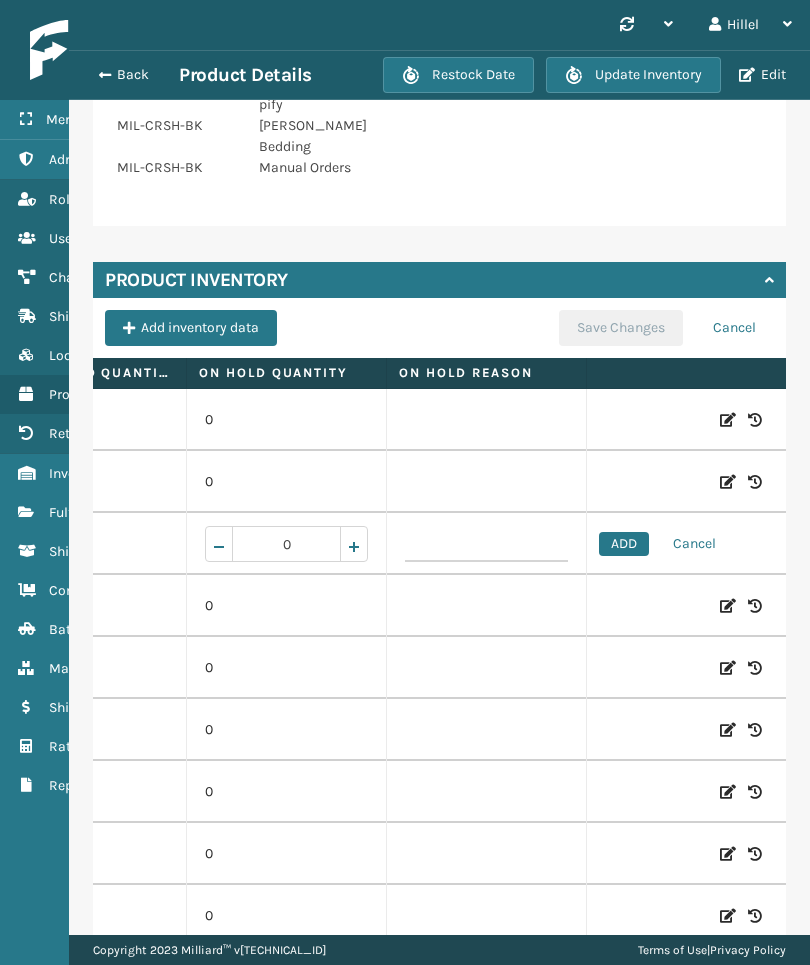click on "Cancel" at bounding box center (694, 544) 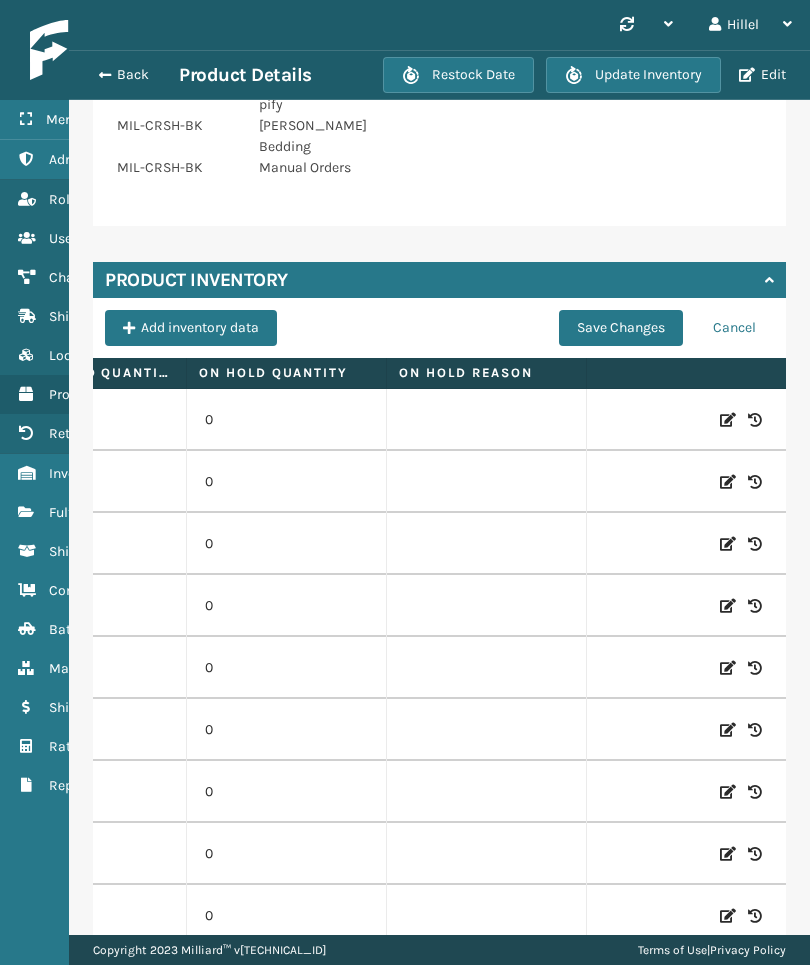 click on "Save Changes" at bounding box center [621, 328] 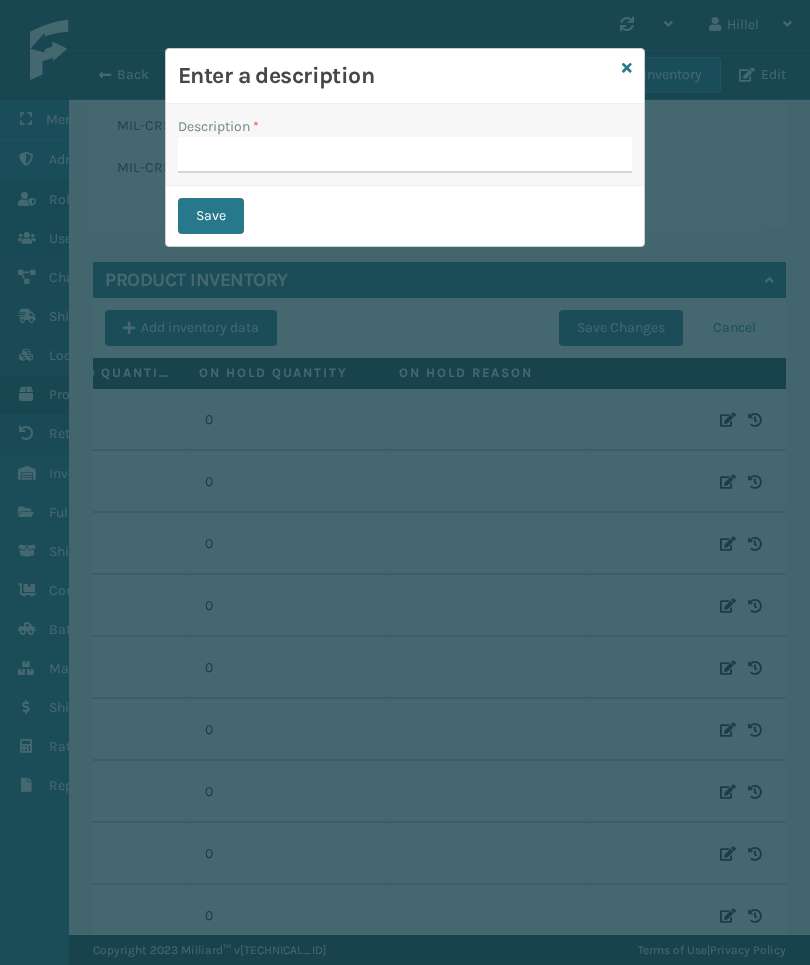 click on "Description   *" at bounding box center (405, 126) 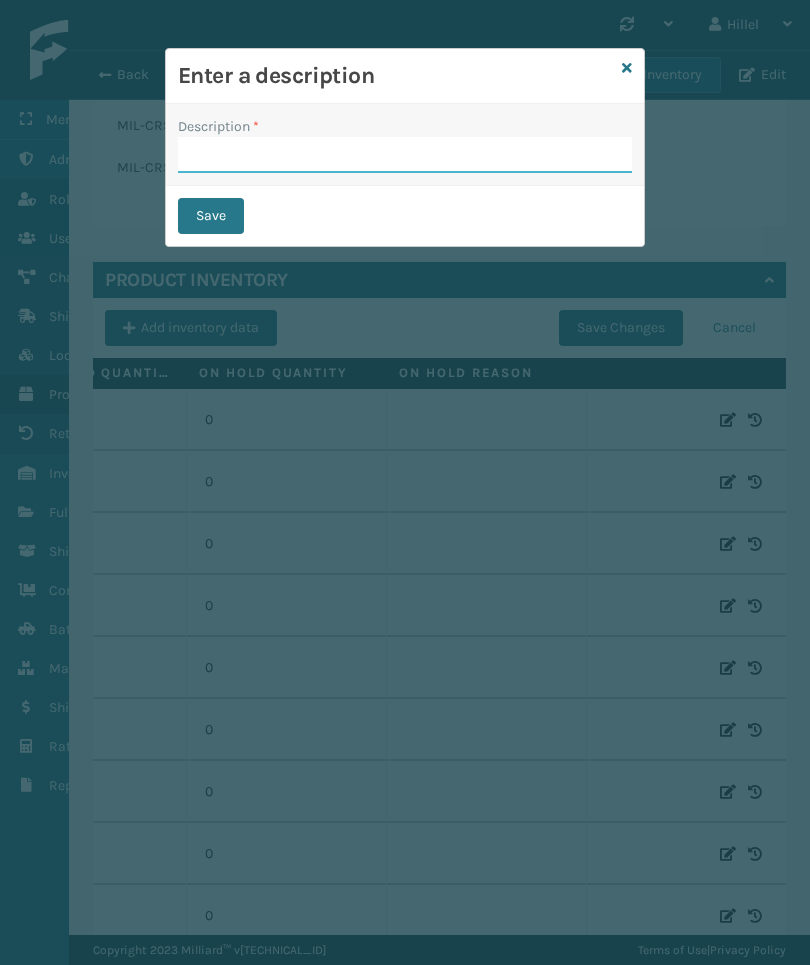 click on "Description   *" at bounding box center [405, 155] 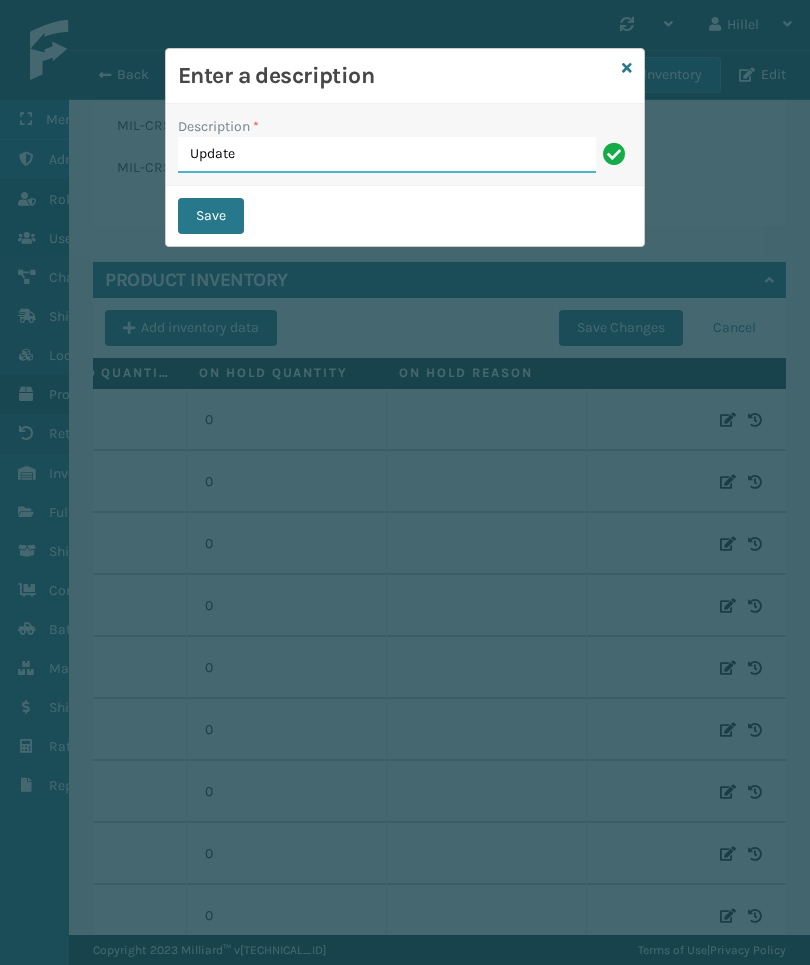 type on "Update" 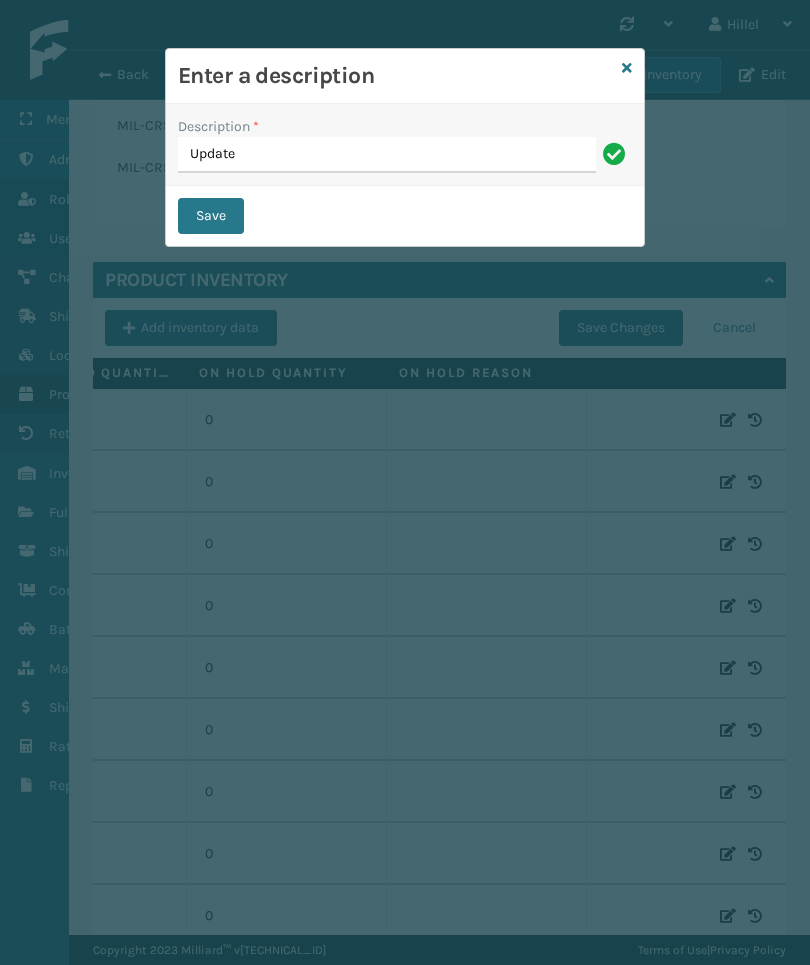 click on "Save" at bounding box center [211, 216] 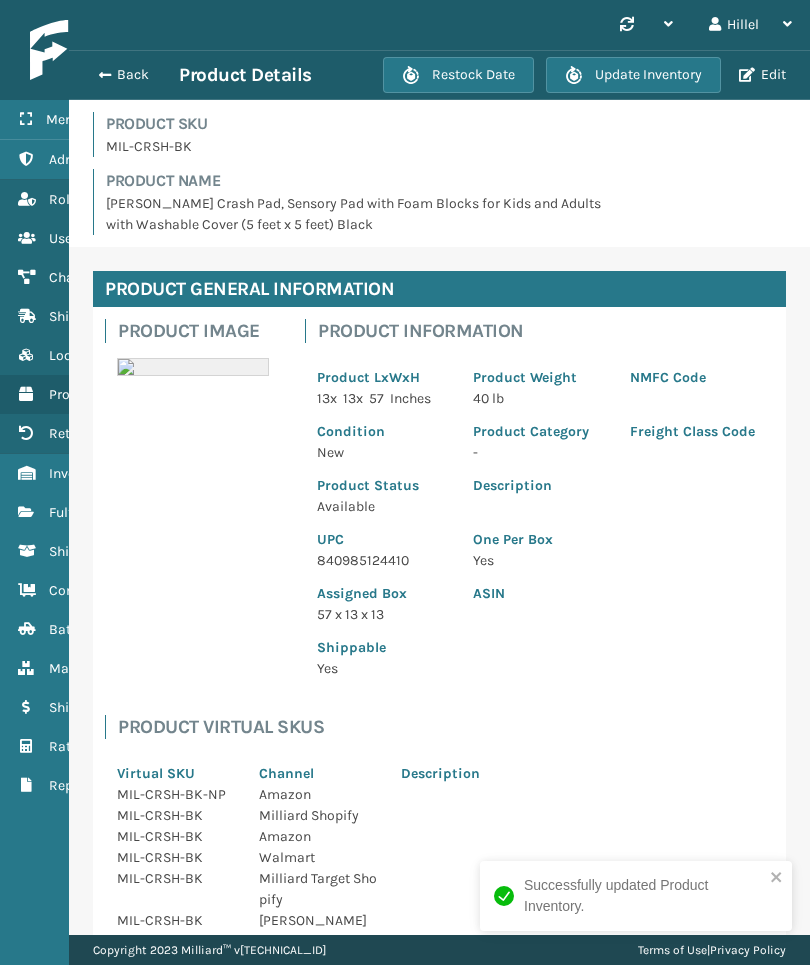 click on "Back Product Details Restock Date Update Inventory Edit" at bounding box center [439, 75] 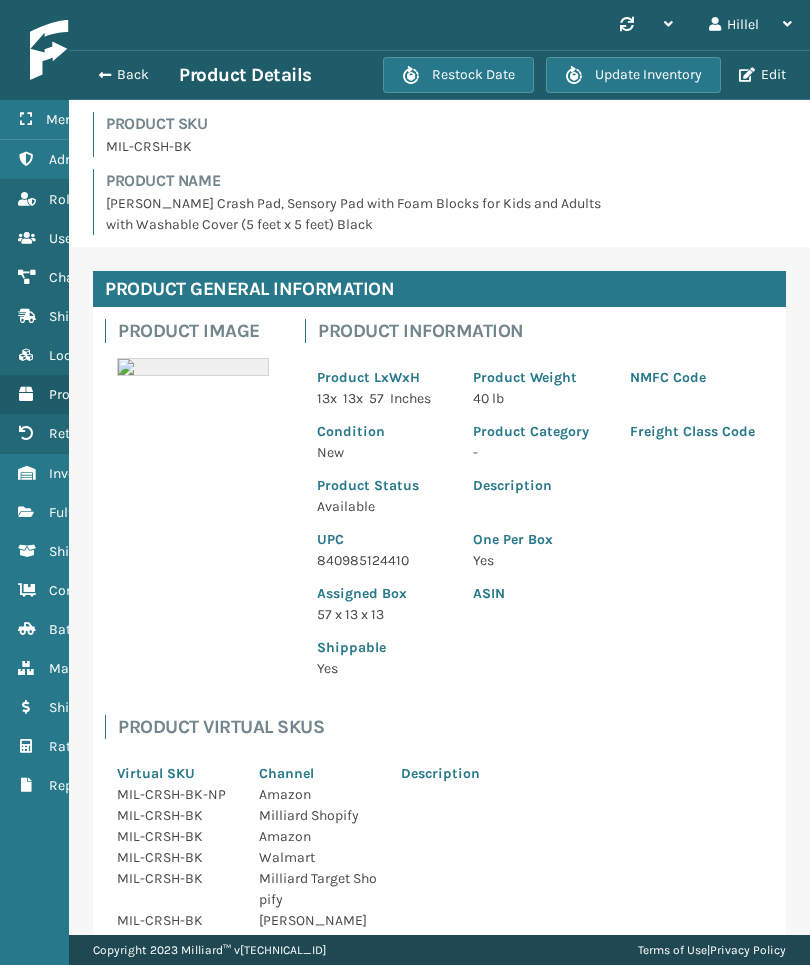click on "Back" at bounding box center [133, 75] 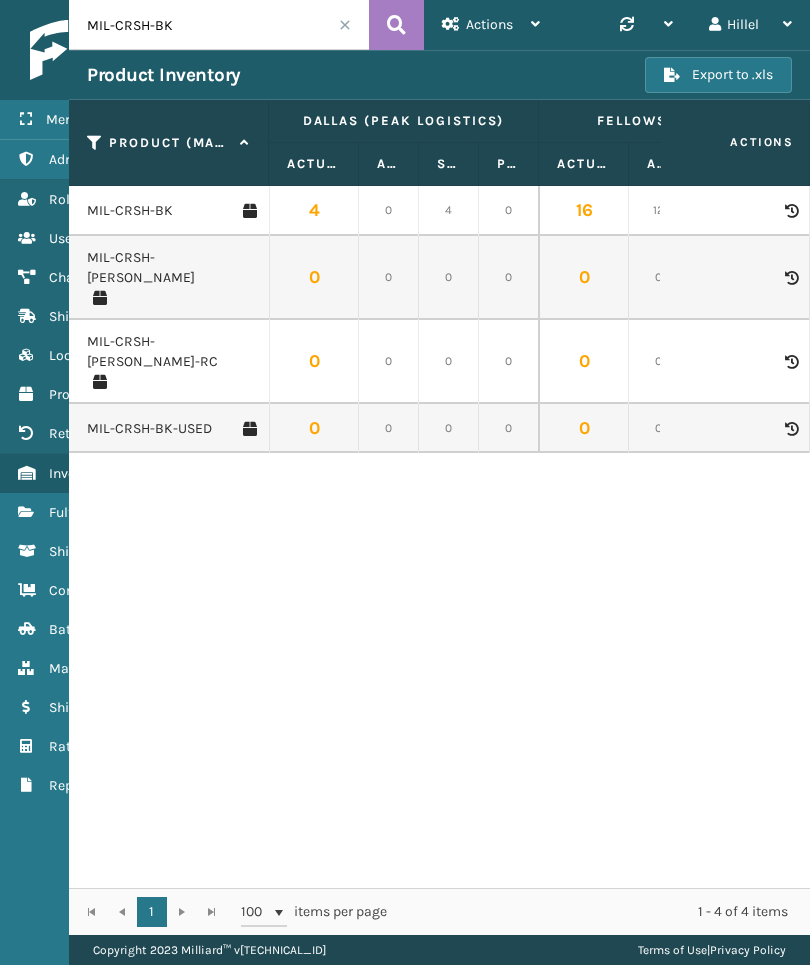 click on "MIL-CRSH-BK" at bounding box center (219, 25) 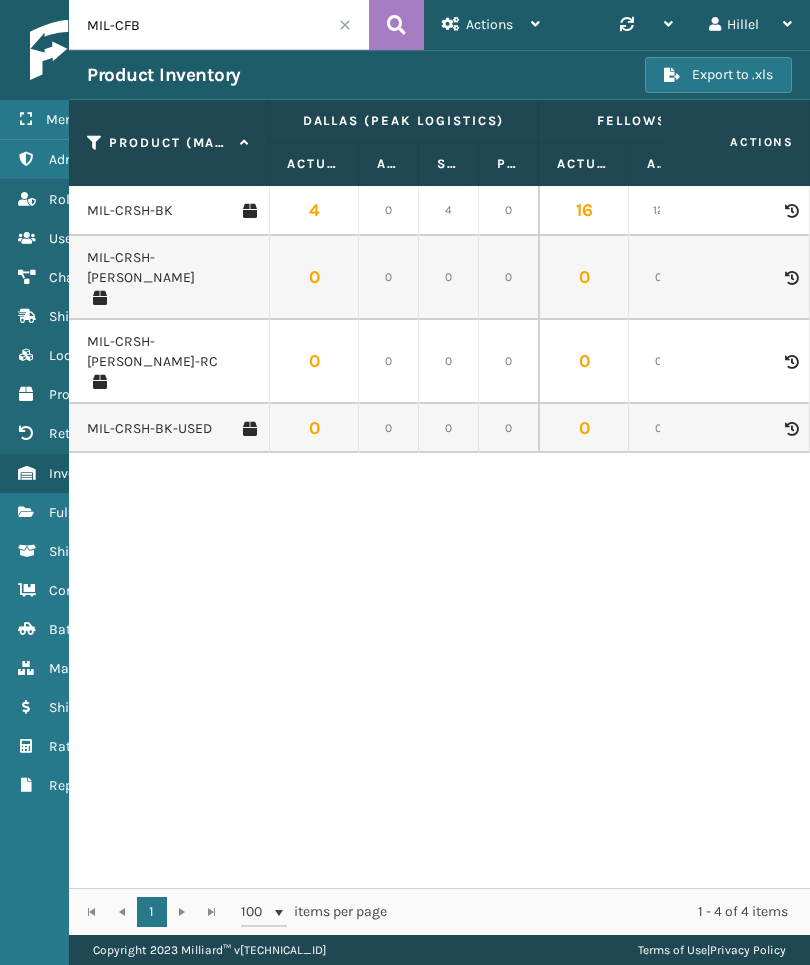 type on "MIL-CFB" 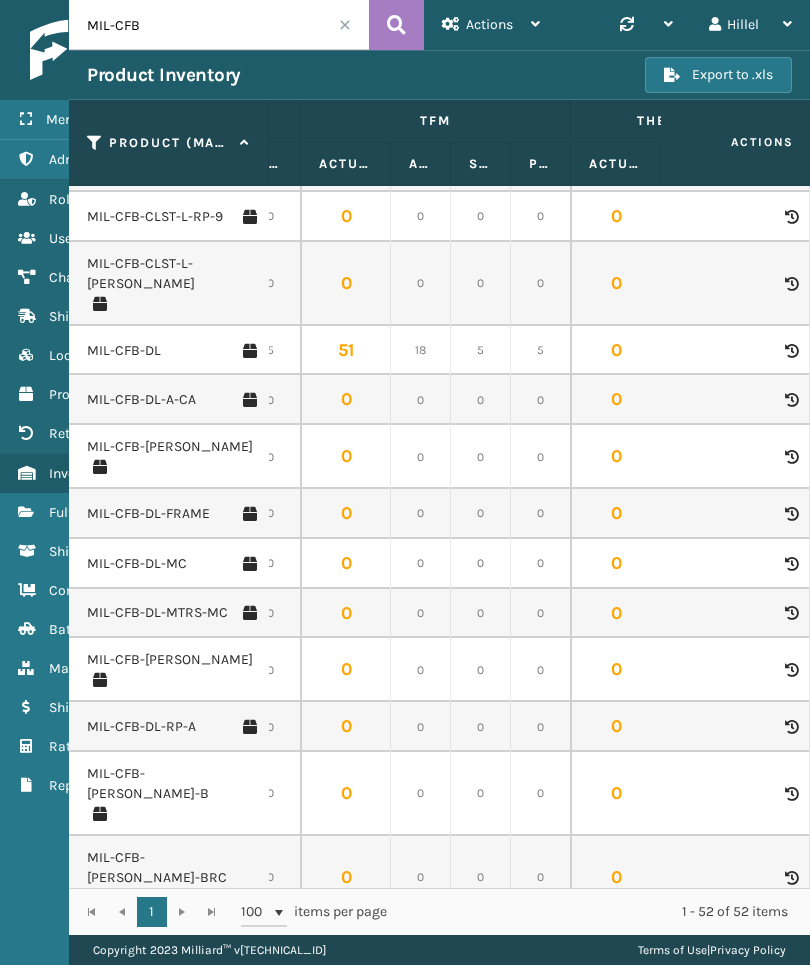 scroll, scrollTop: 528, scrollLeft: 3205, axis: both 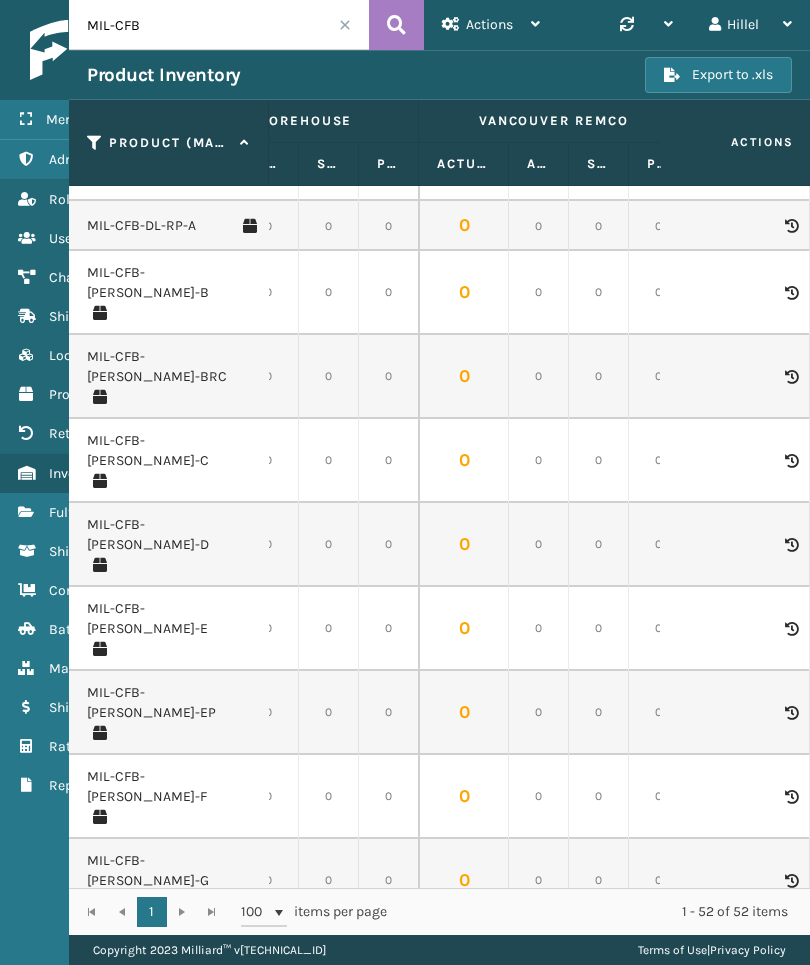 click on "Copyright 2023 [PERSON_NAME]™ v [TECHNICAL_ID] Terms of Use  |  Privacy Policy" at bounding box center [439, 950] 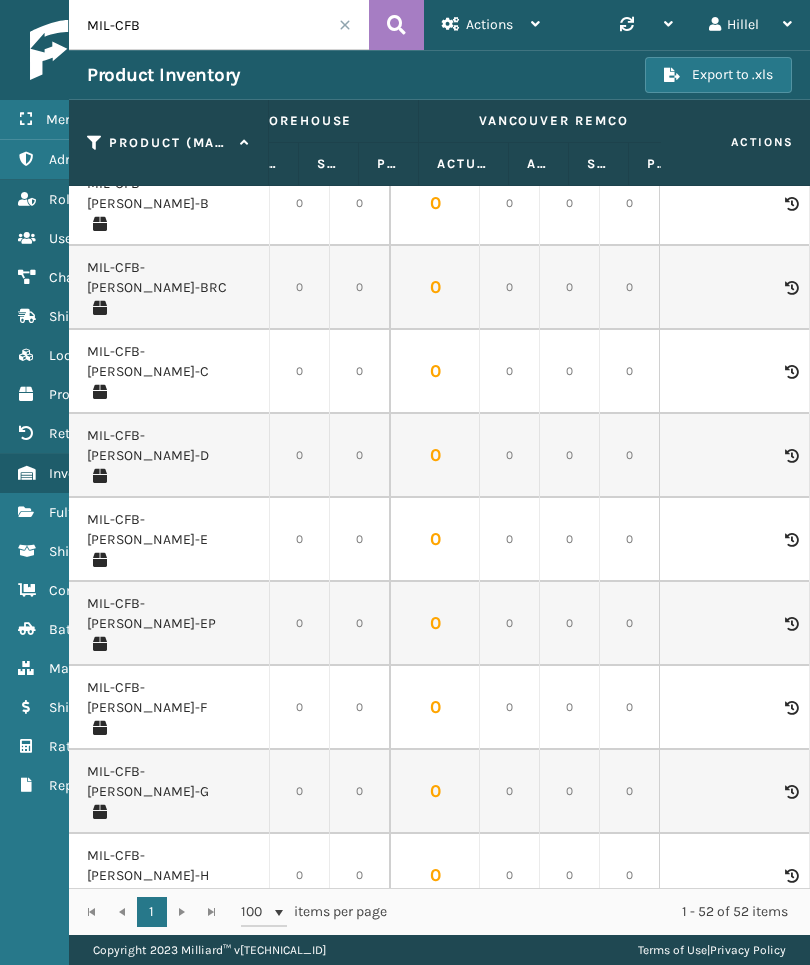 scroll, scrollTop: 0, scrollLeft: 3658, axis: horizontal 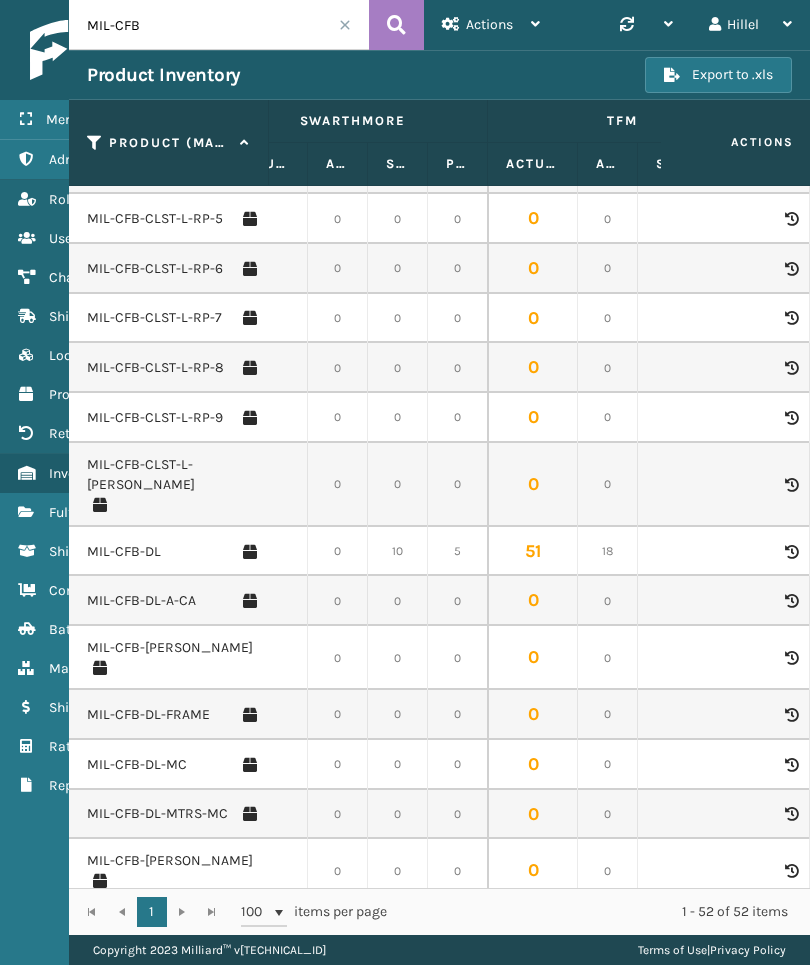 click on "MIL-CFB-DL" at bounding box center (124, 552) 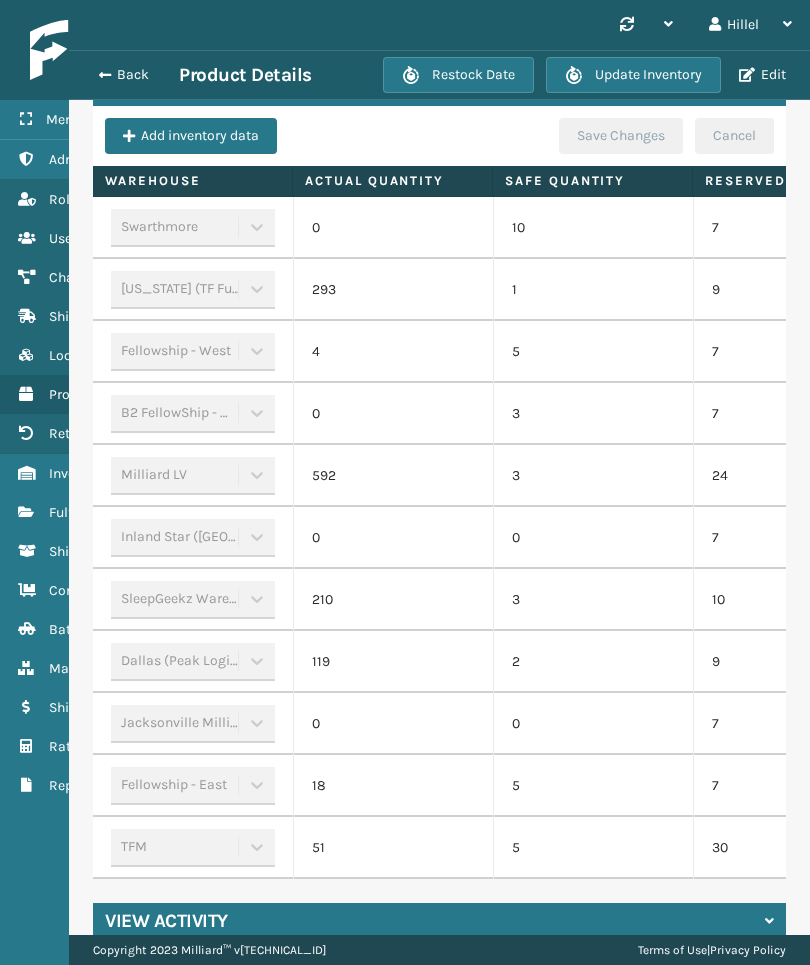 click on "7" at bounding box center (793, 786) 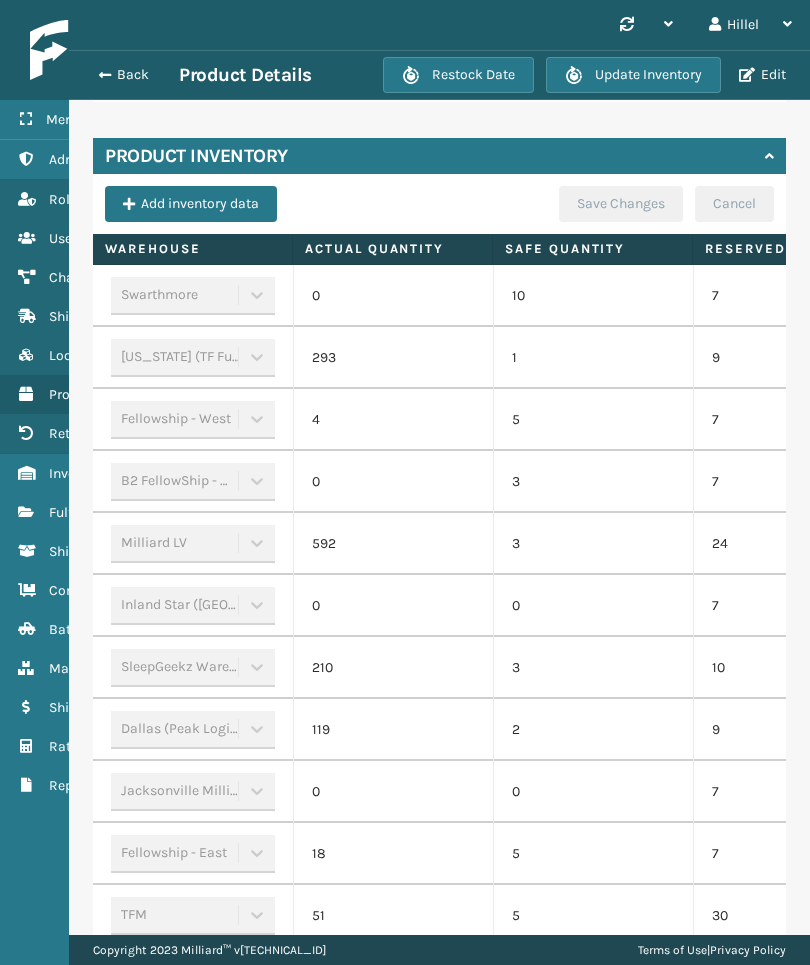 click on "Hillel" at bounding box center (750, 25) 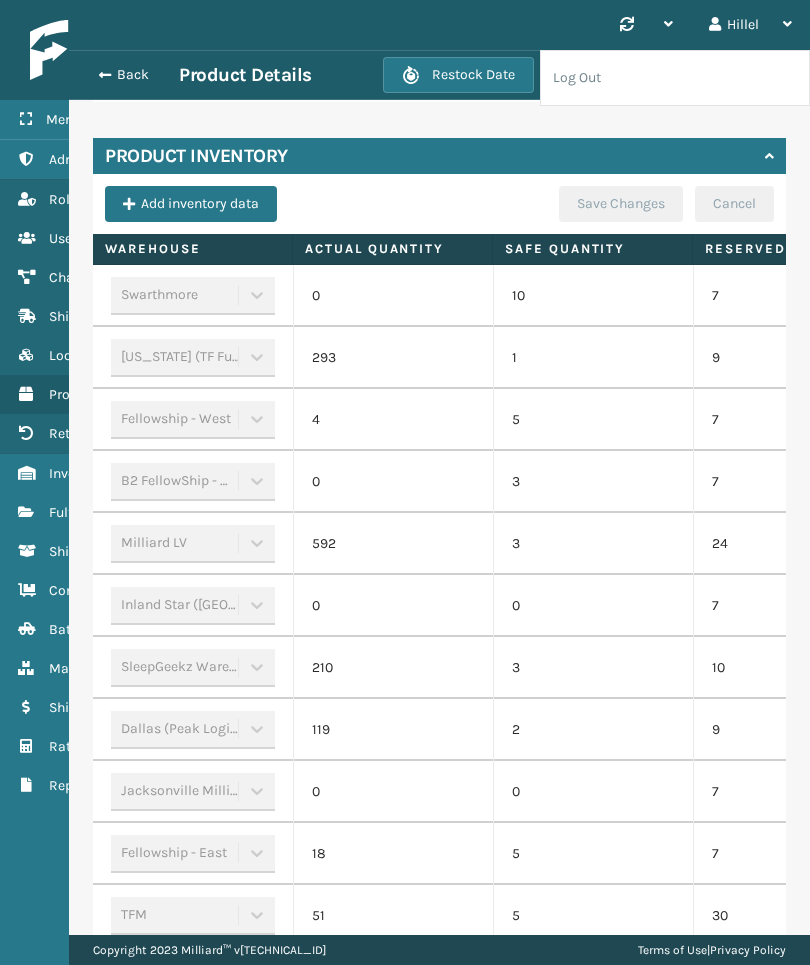 click on "Log Out" at bounding box center [675, 78] 